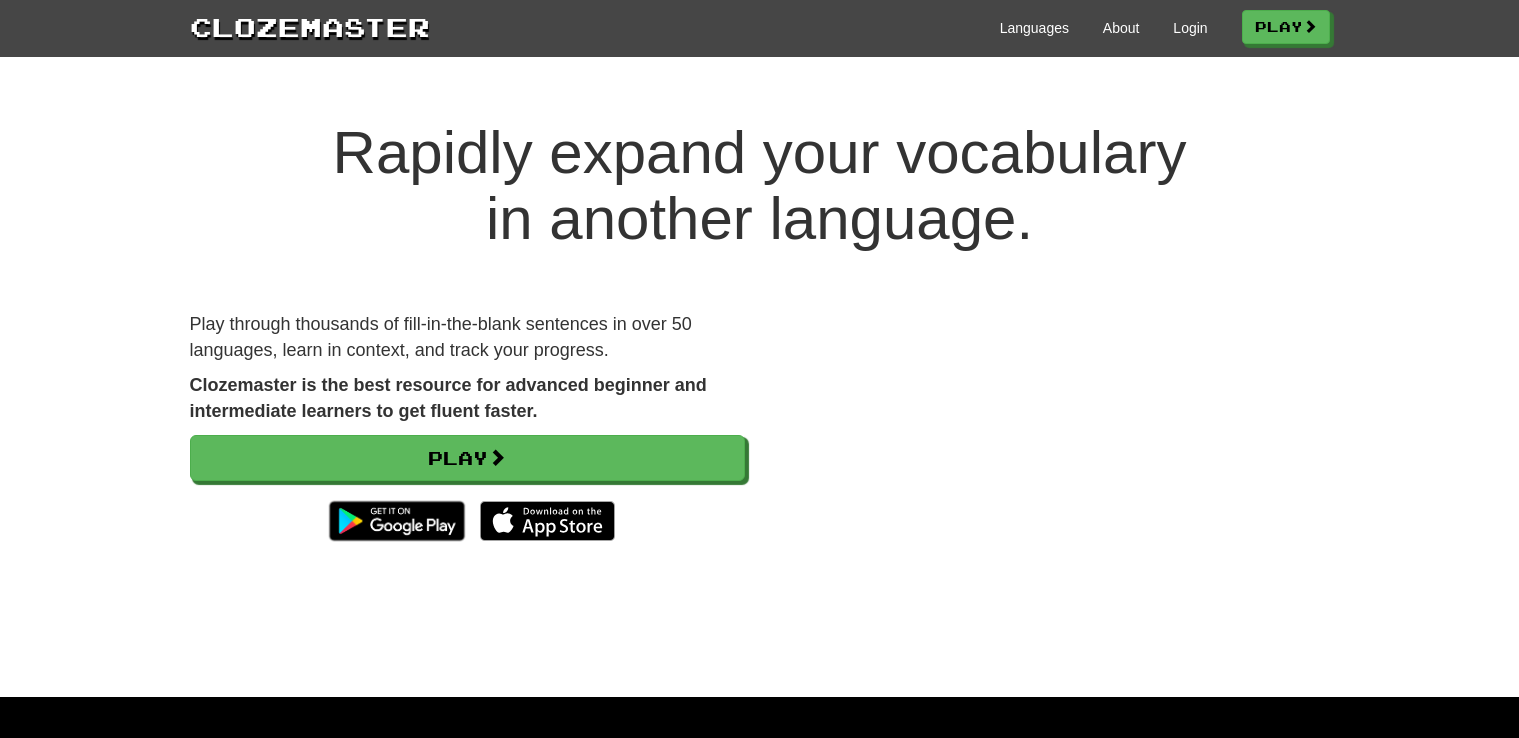 scroll, scrollTop: 0, scrollLeft: 0, axis: both 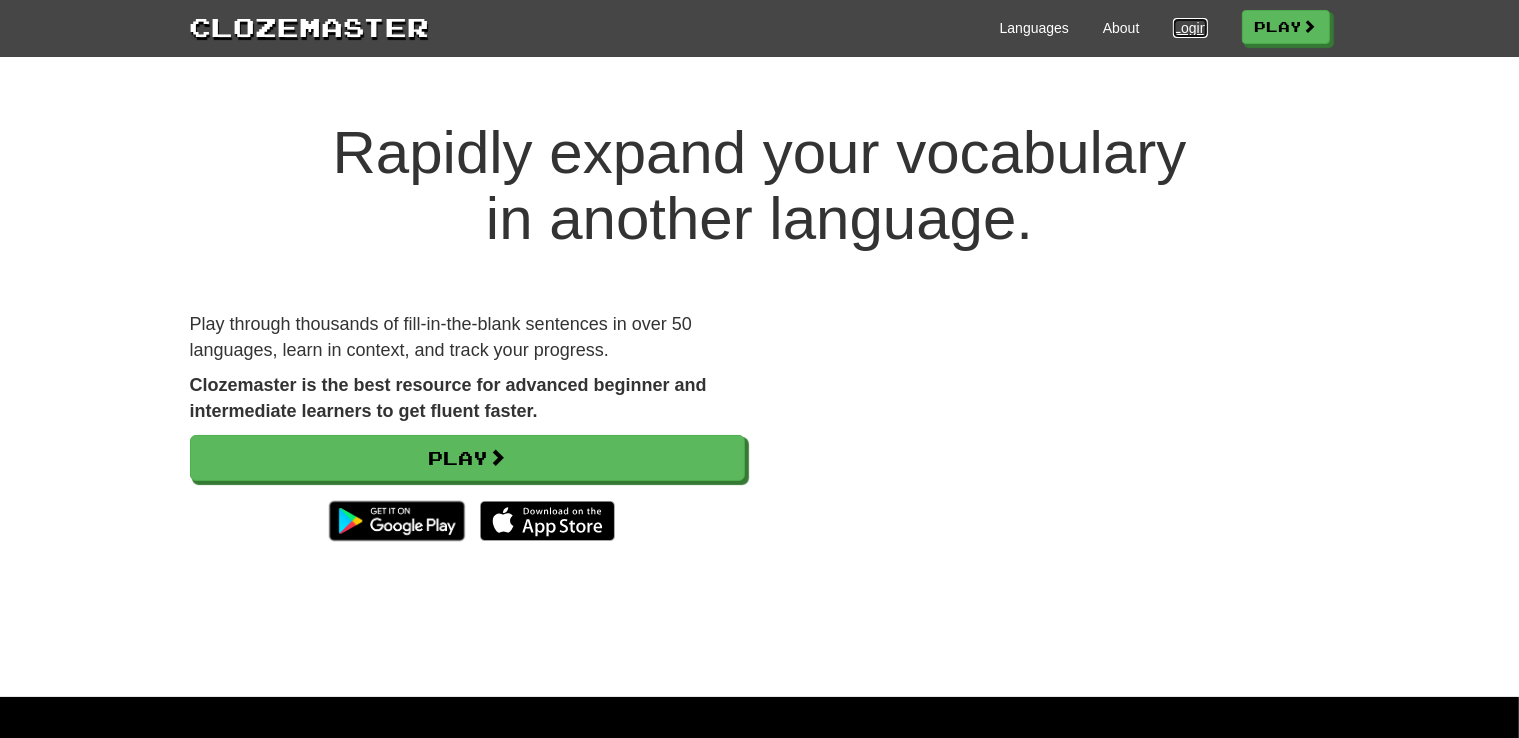 click on "Login" at bounding box center [1190, 28] 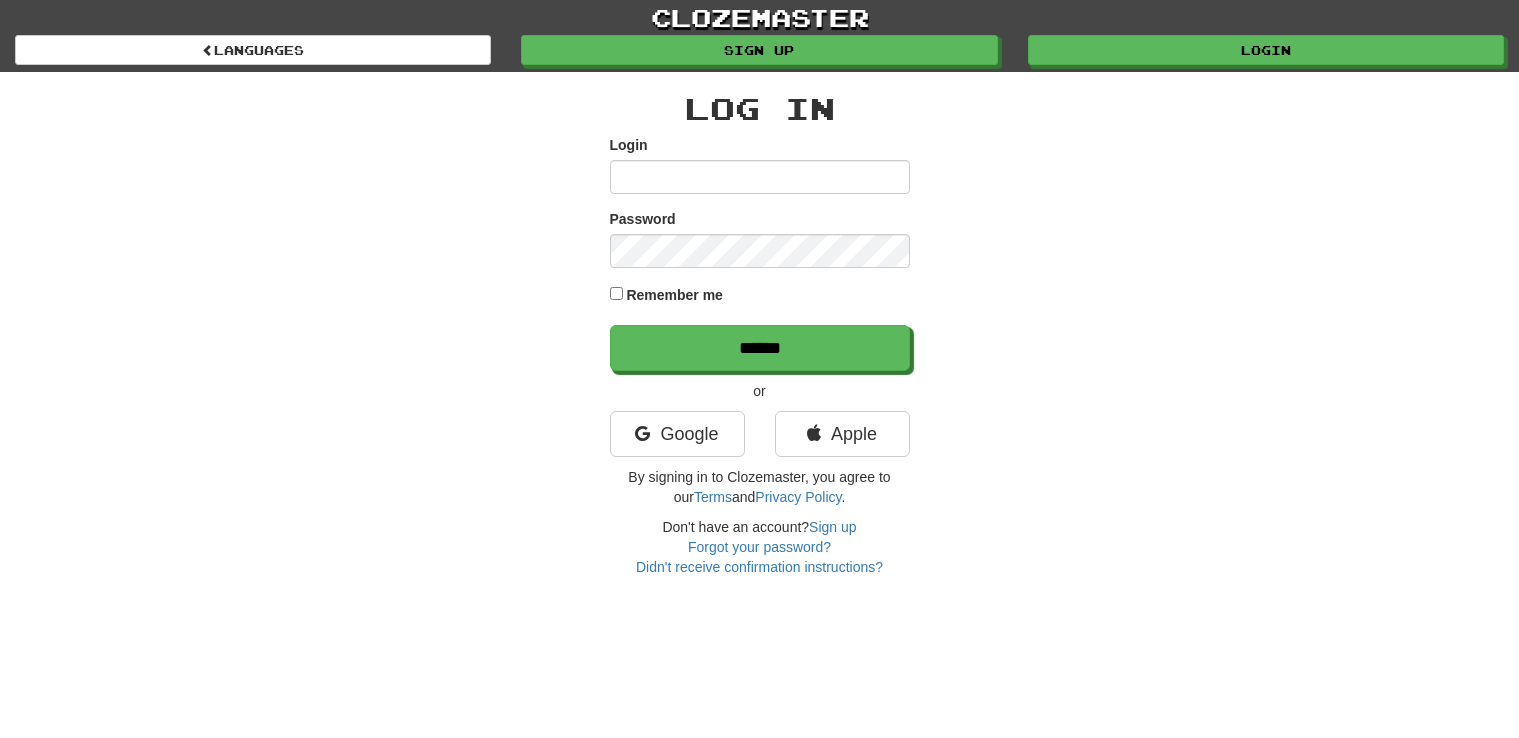 scroll, scrollTop: 0, scrollLeft: 0, axis: both 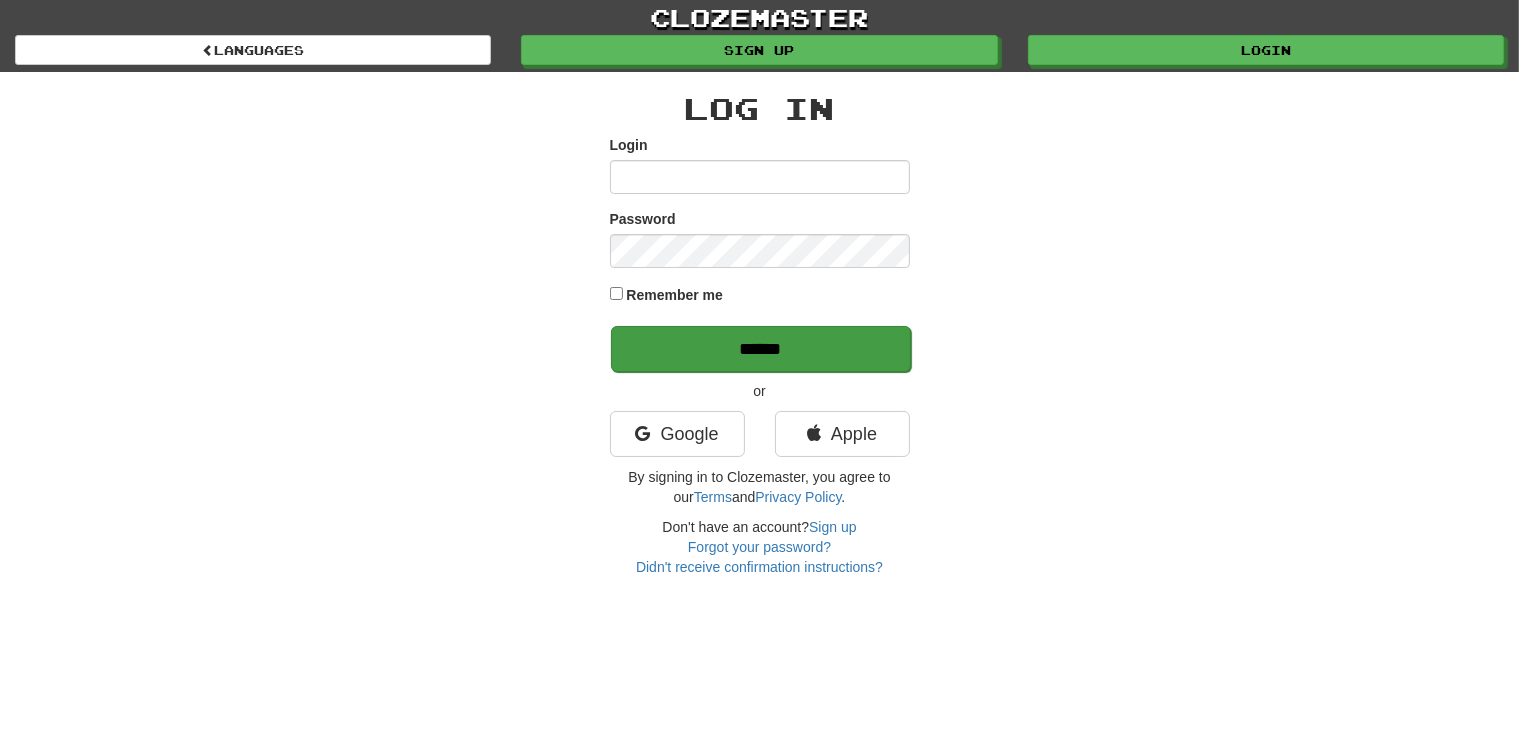 type on "**********" 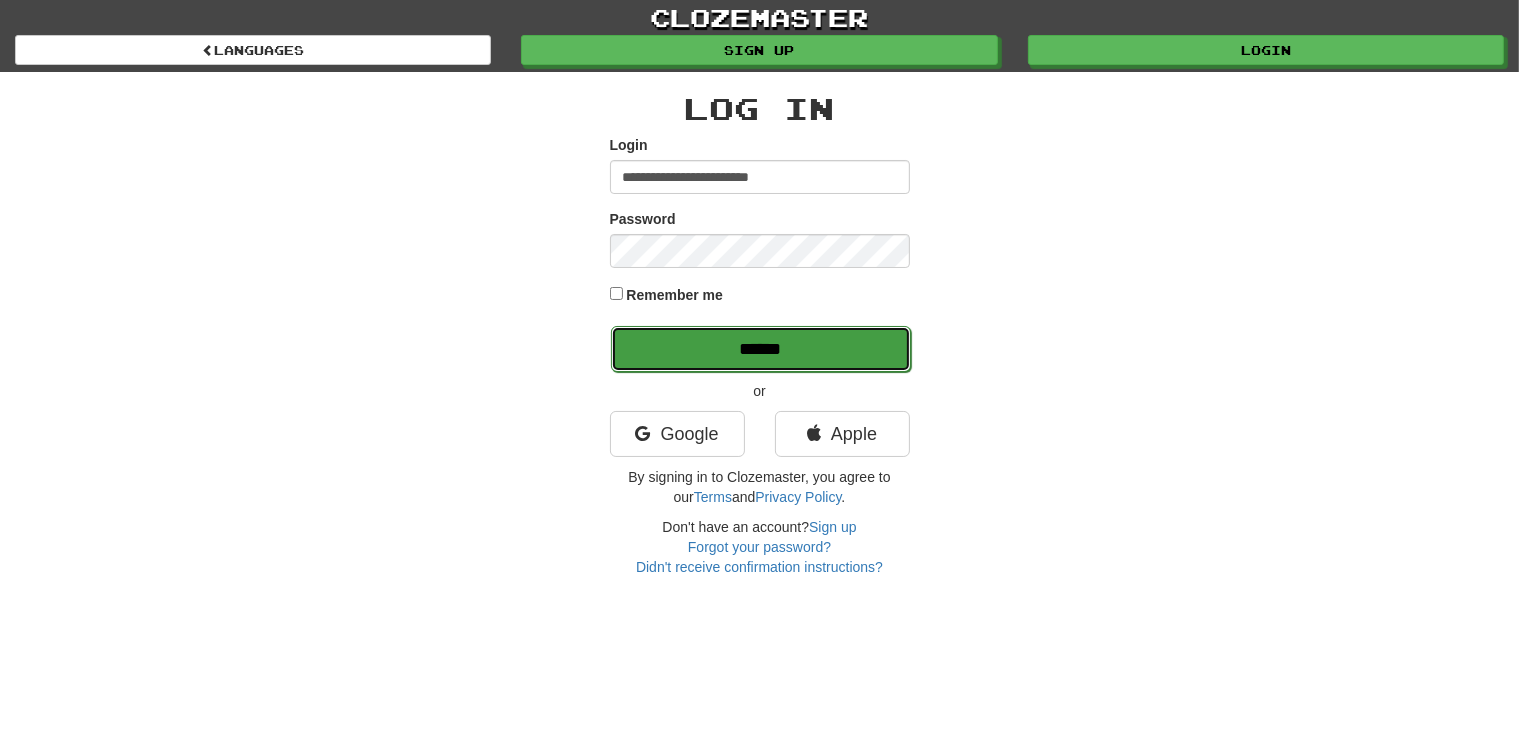 click on "******" at bounding box center (761, 349) 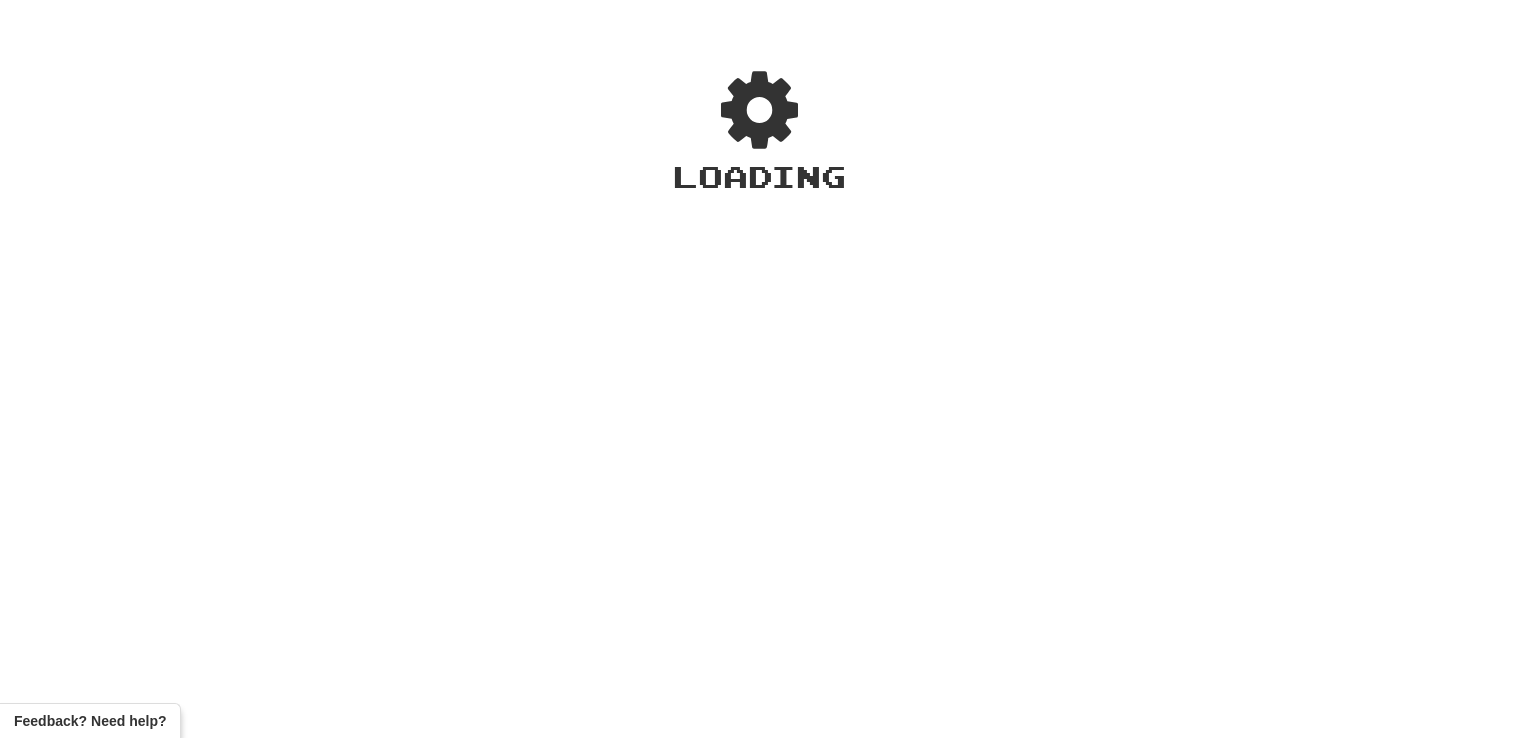 scroll, scrollTop: 0, scrollLeft: 0, axis: both 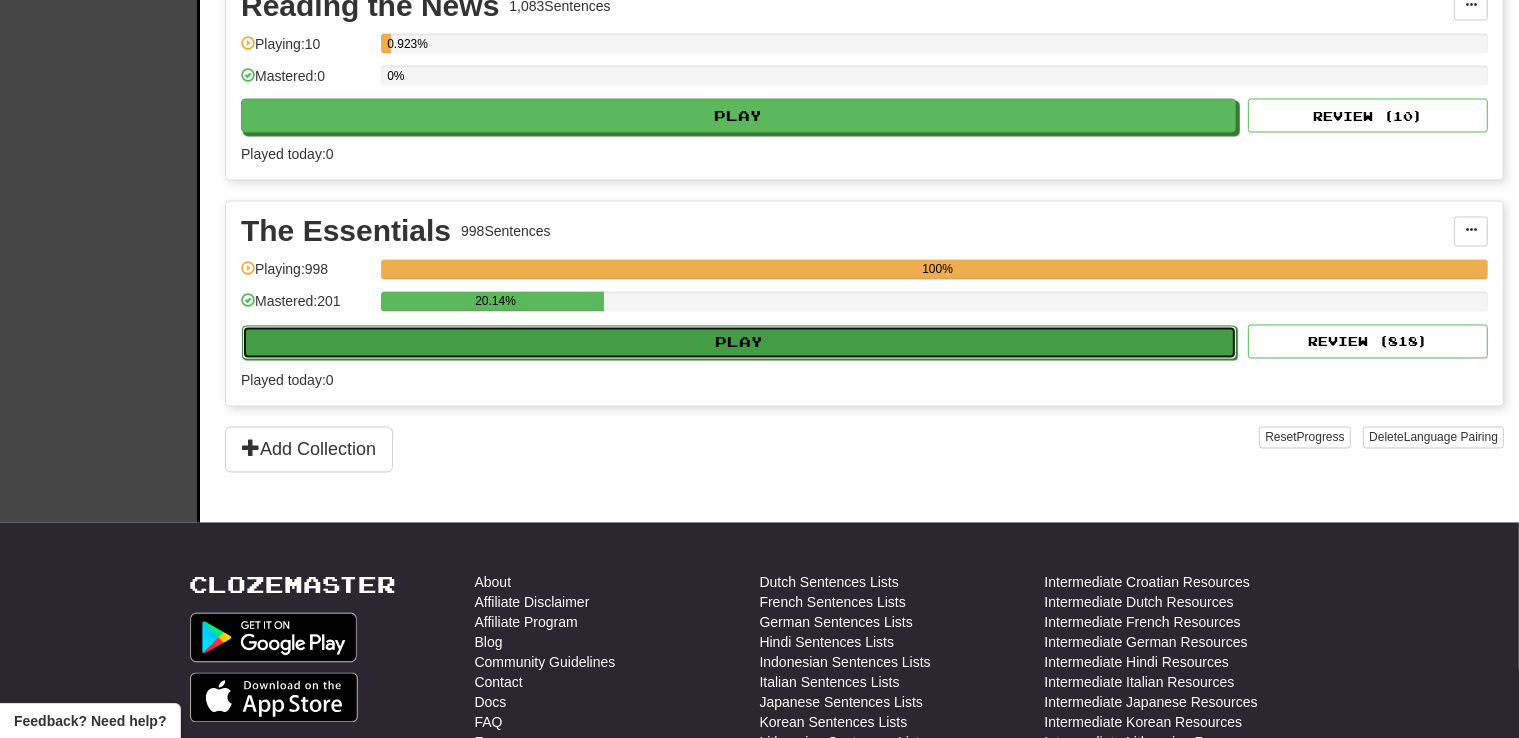 click on "Play" at bounding box center [739, 343] 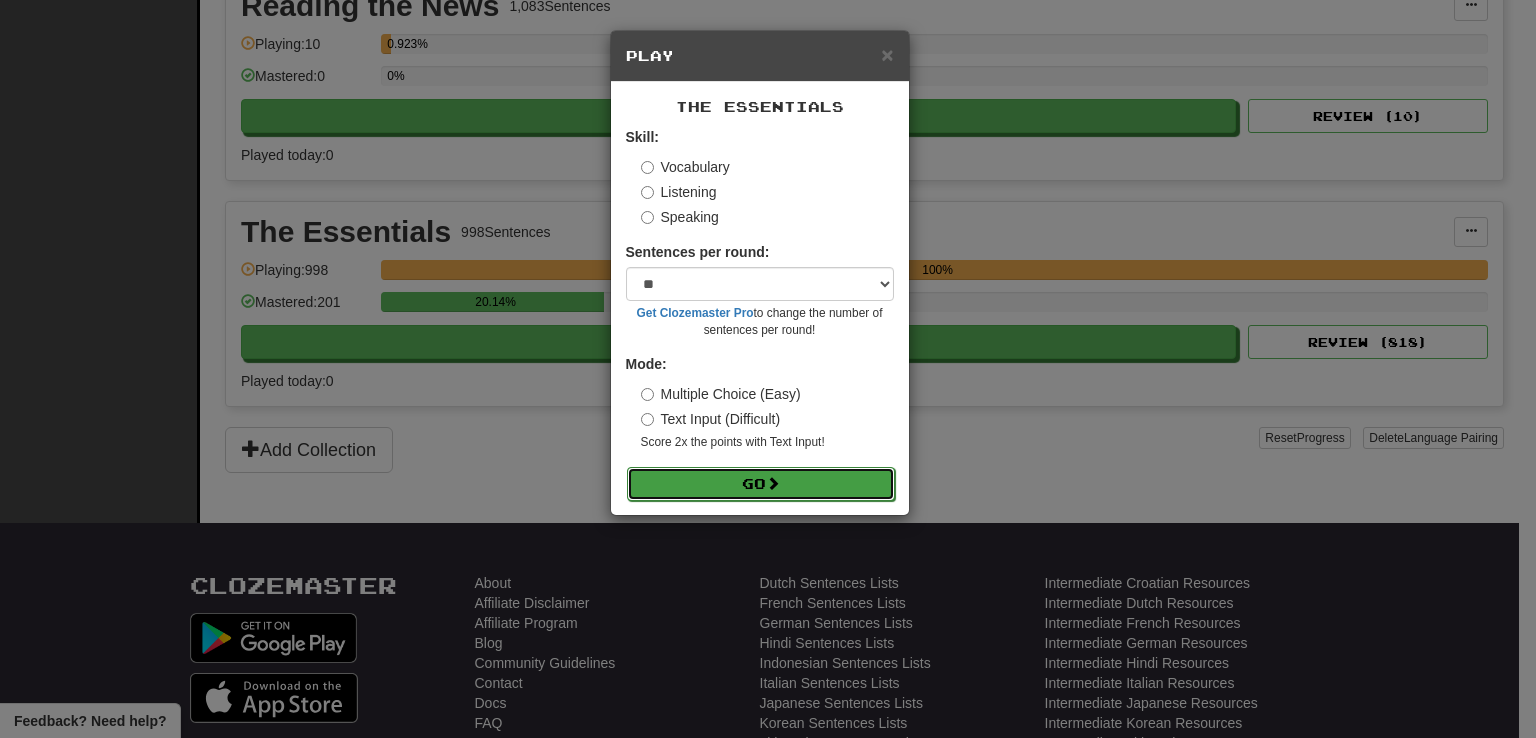 click on "Go" at bounding box center [761, 484] 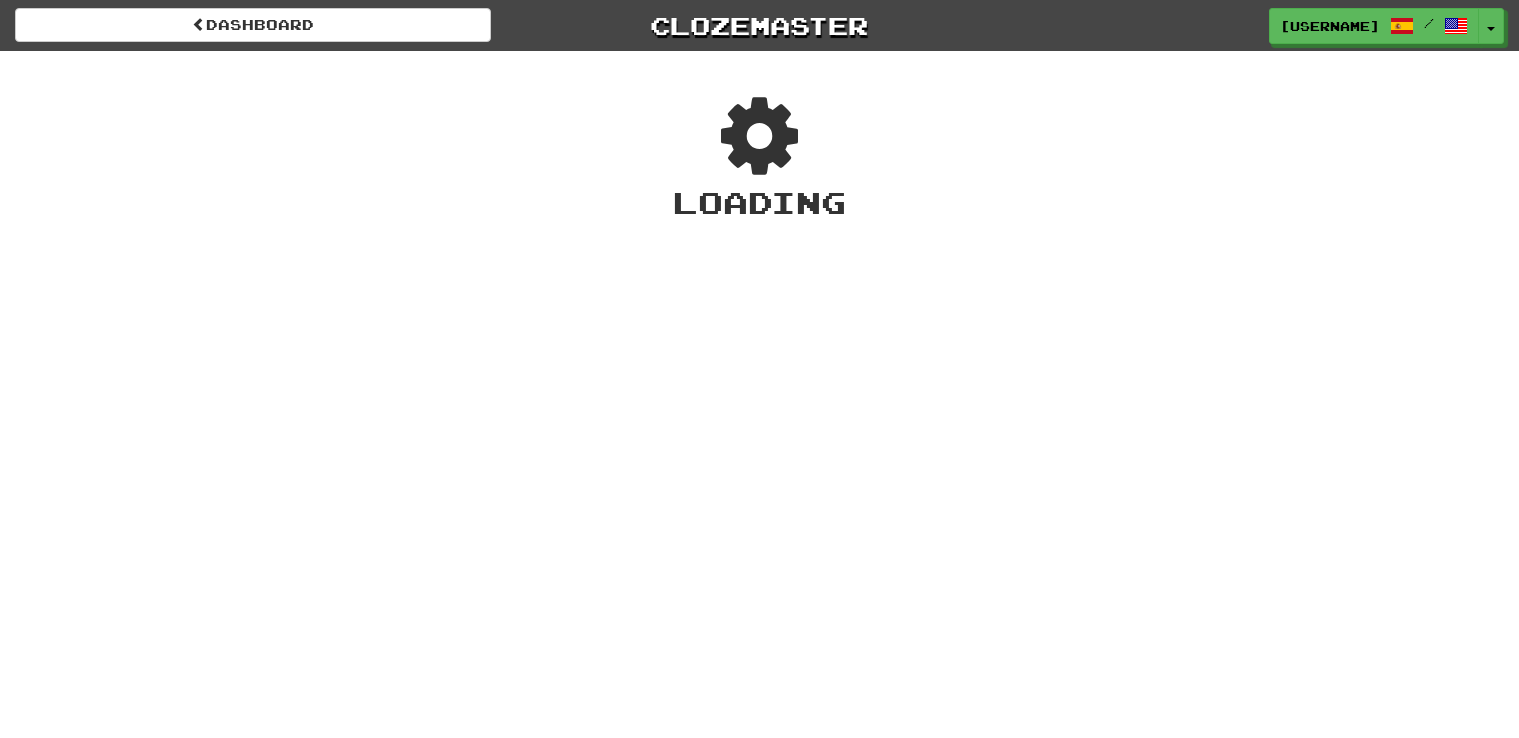 scroll, scrollTop: 0, scrollLeft: 0, axis: both 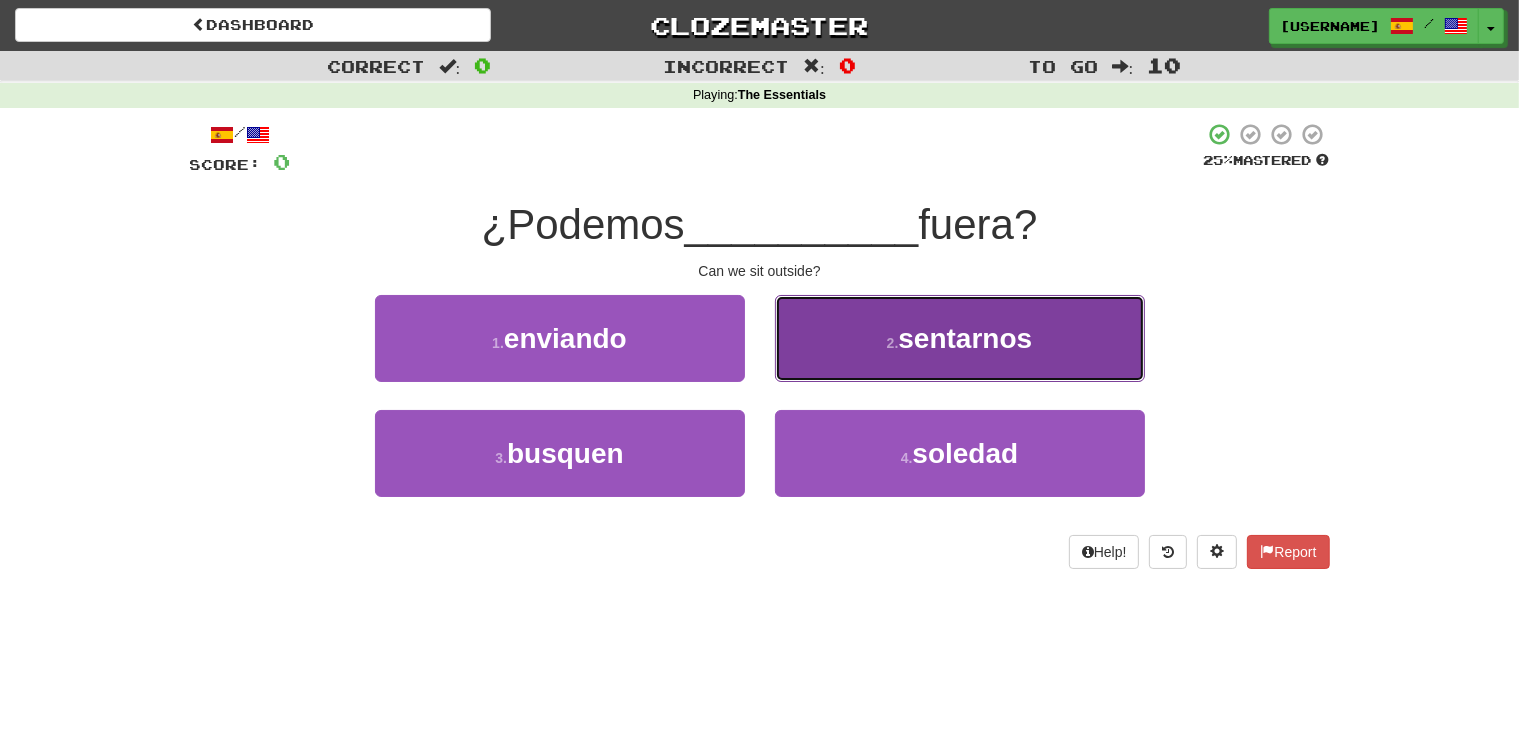 click on "sentarnos" at bounding box center (965, 338) 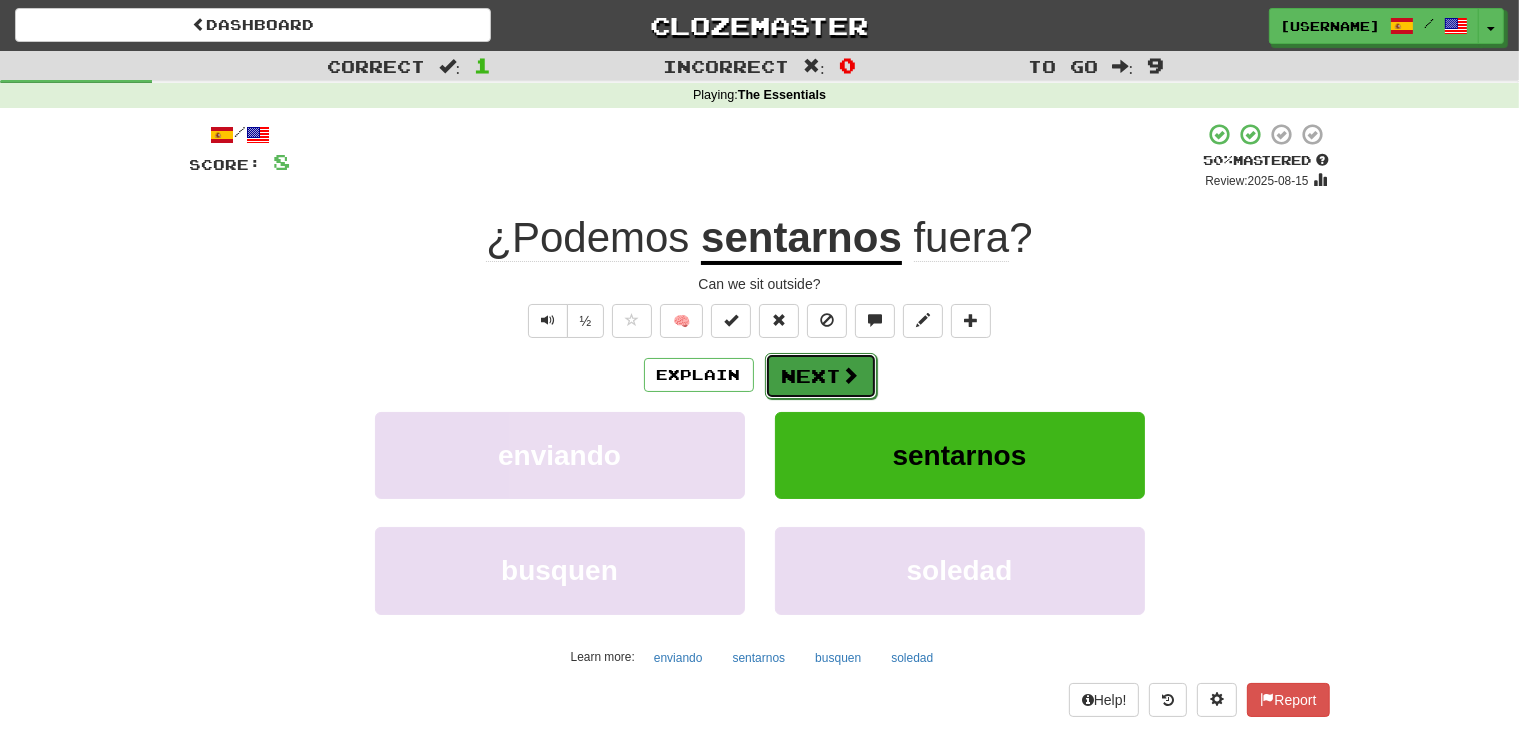 click on "Next" at bounding box center (821, 376) 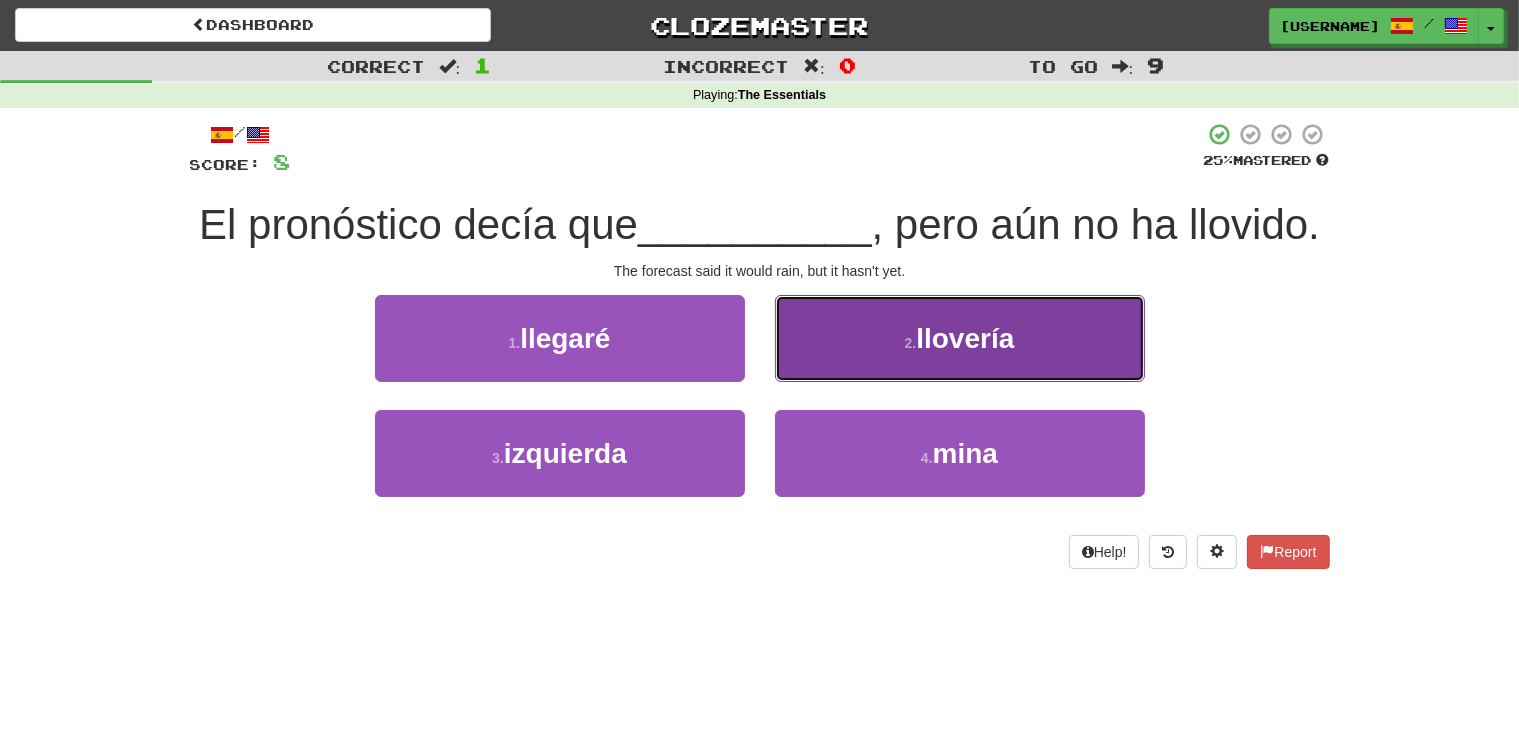 click on "2 .  llovería" at bounding box center [960, 338] 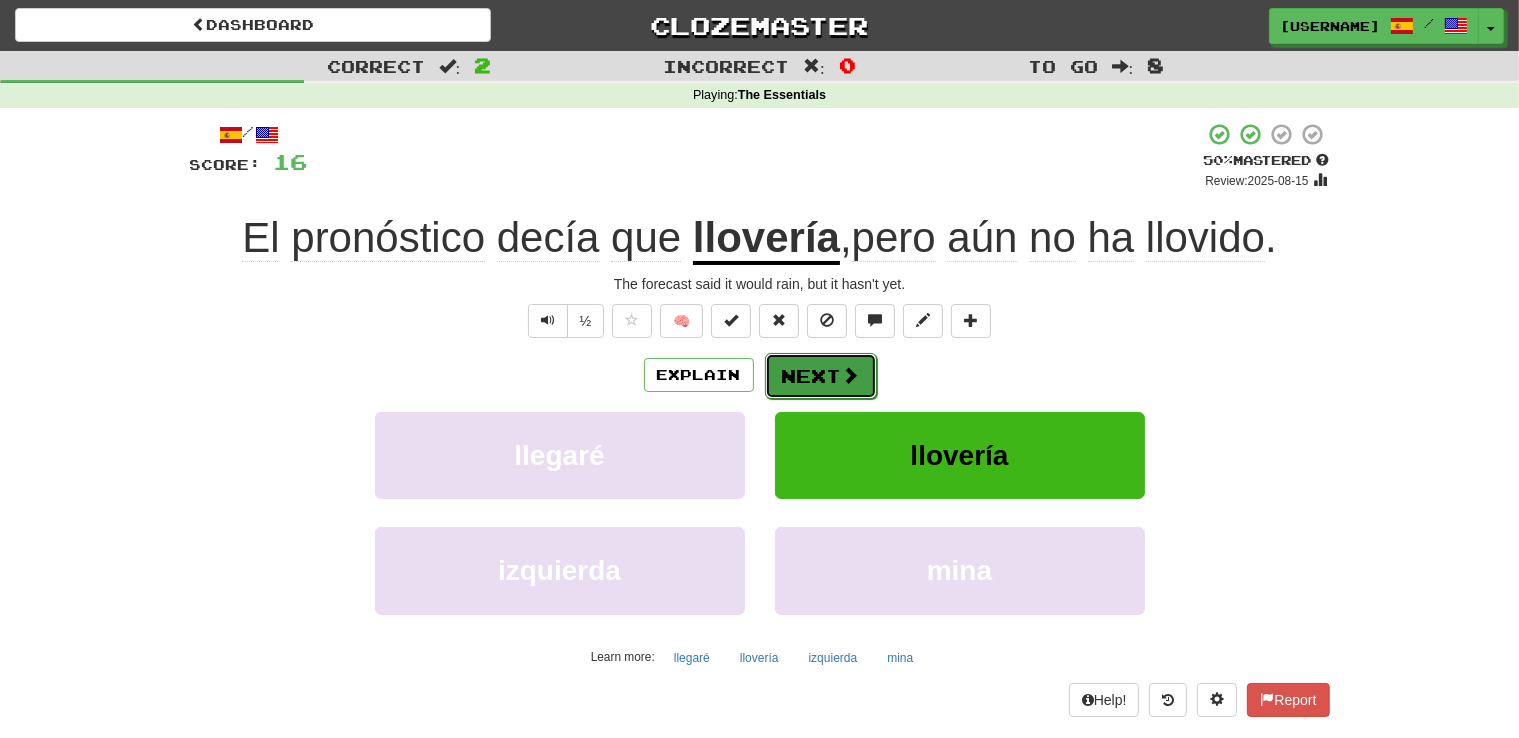 click on "Next" at bounding box center [821, 376] 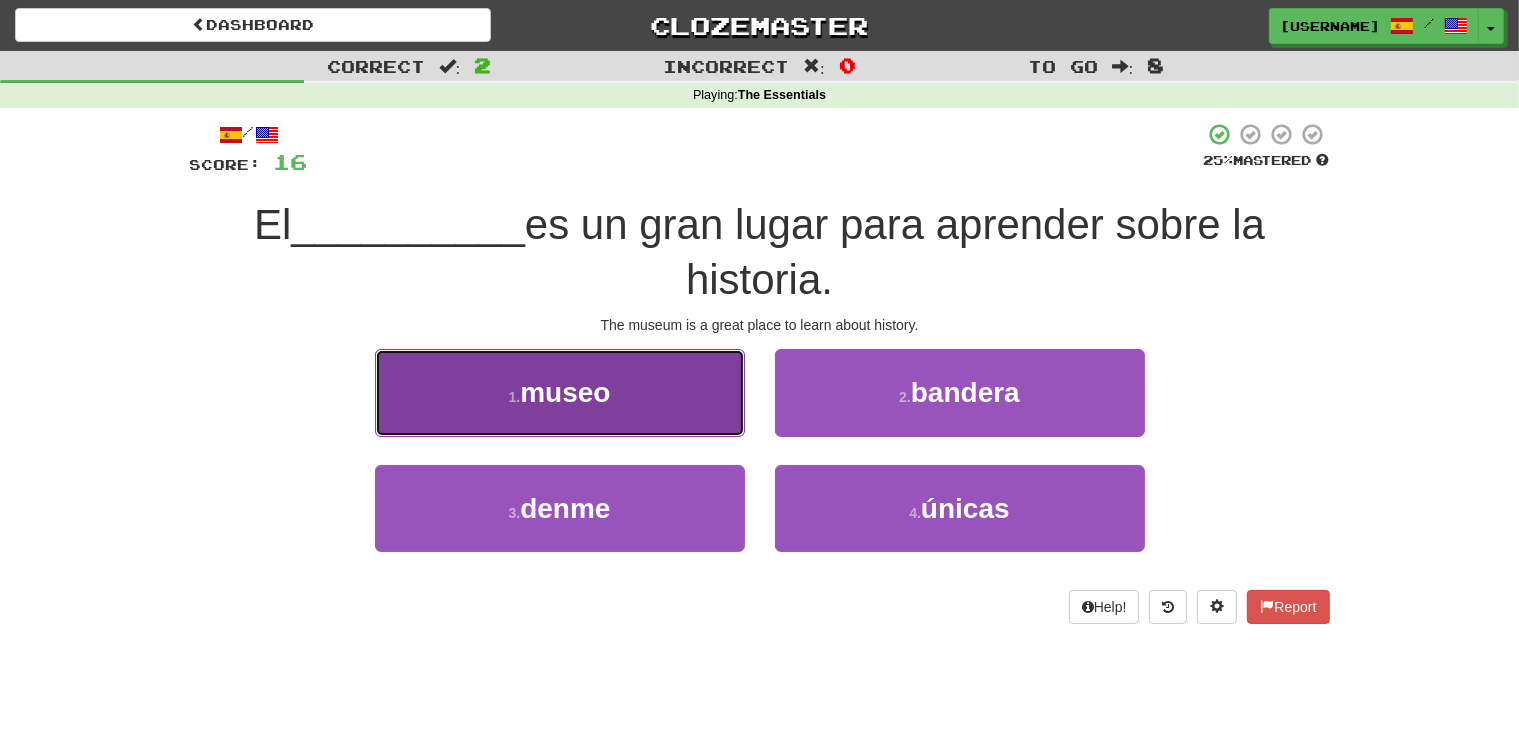 click on "museo" at bounding box center [565, 392] 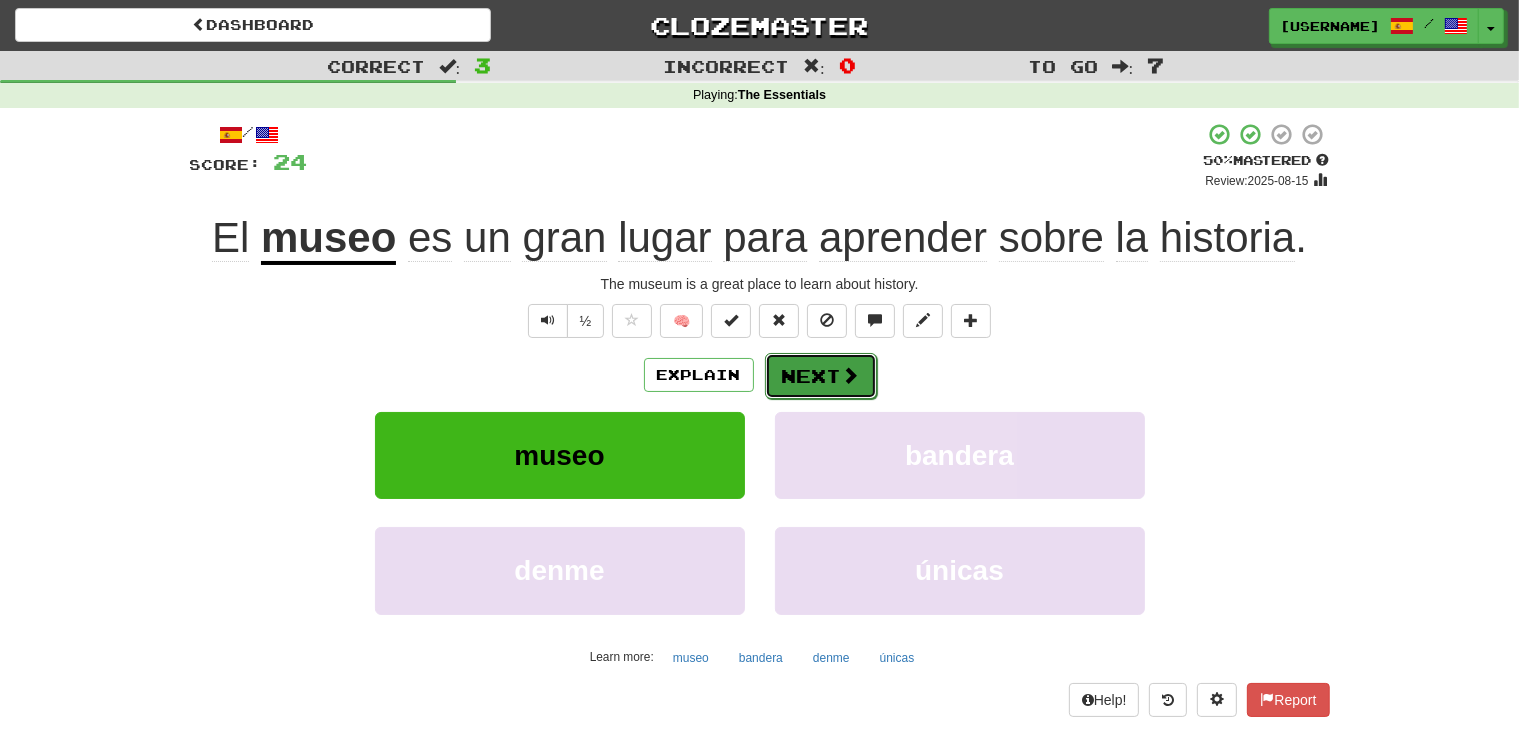 click on "Next" at bounding box center (821, 376) 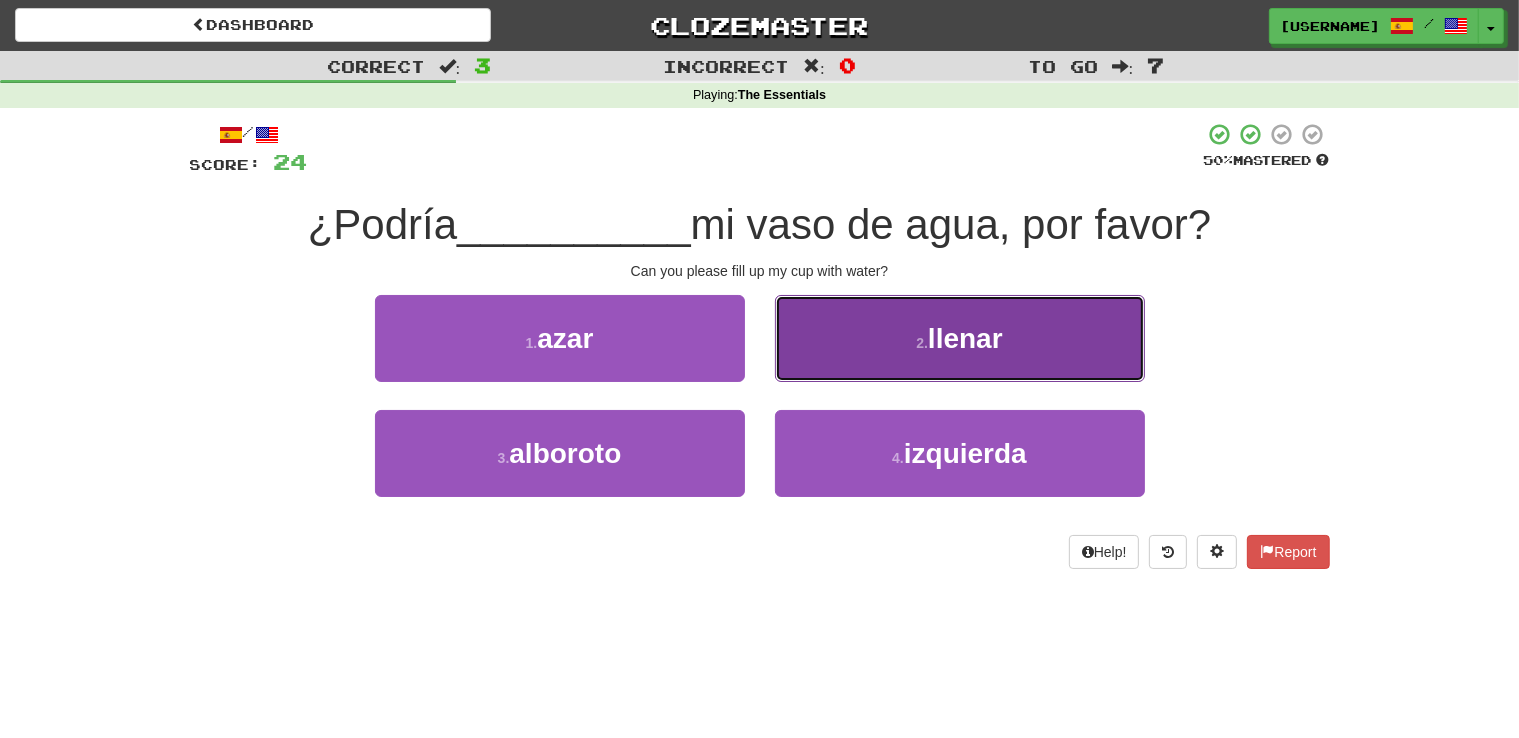 click on "2 .  llenar" at bounding box center [960, 338] 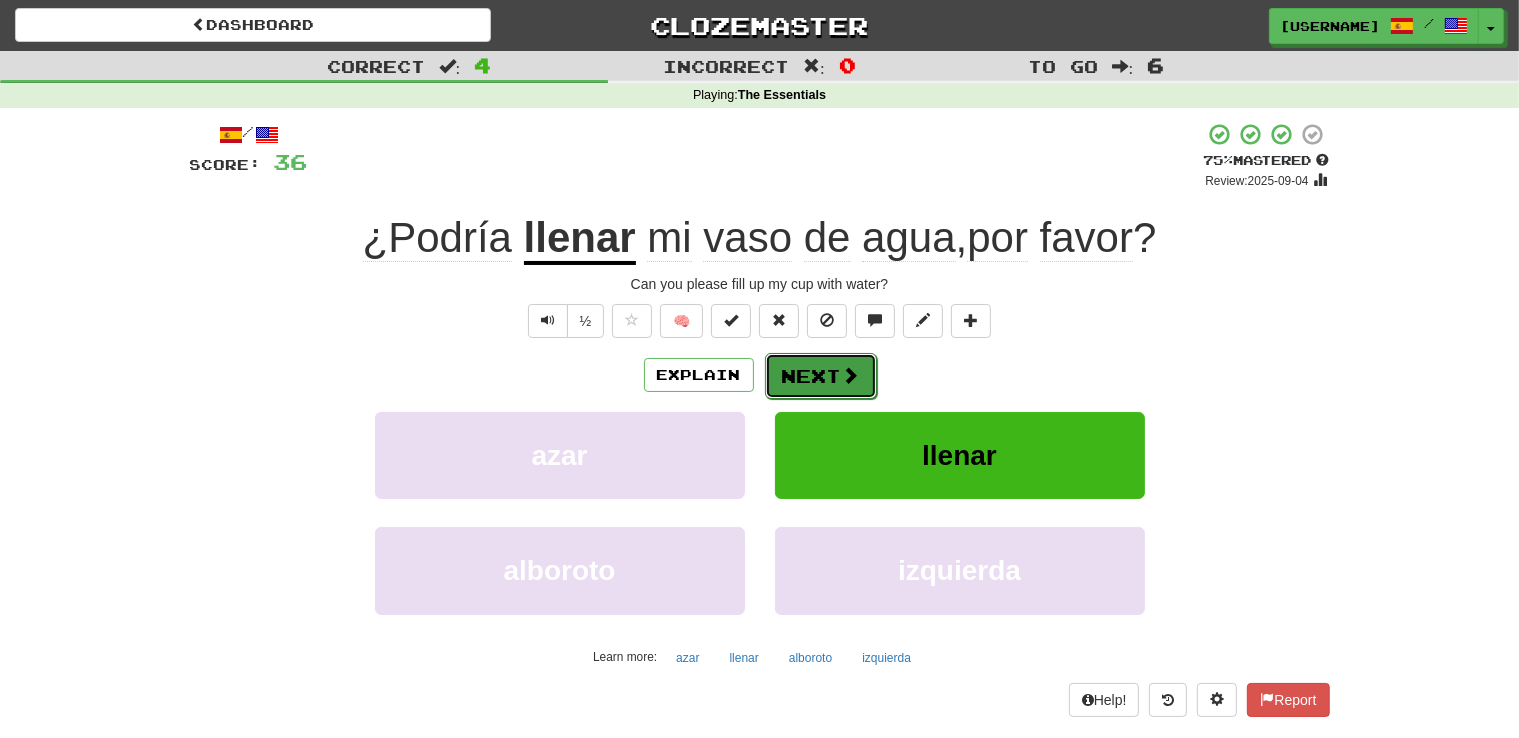 click on "Next" at bounding box center [821, 376] 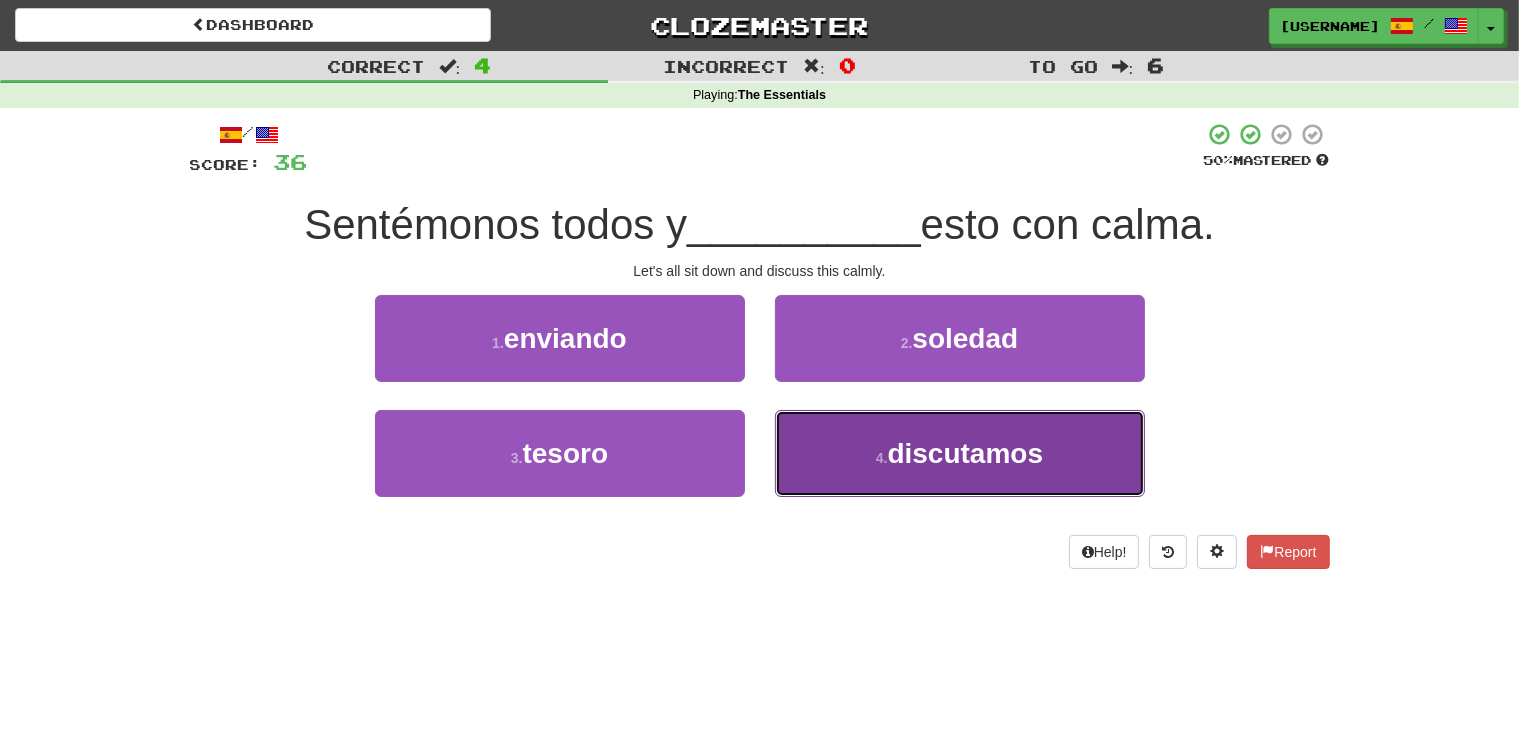 click on "4 .  discutamos" at bounding box center [960, 453] 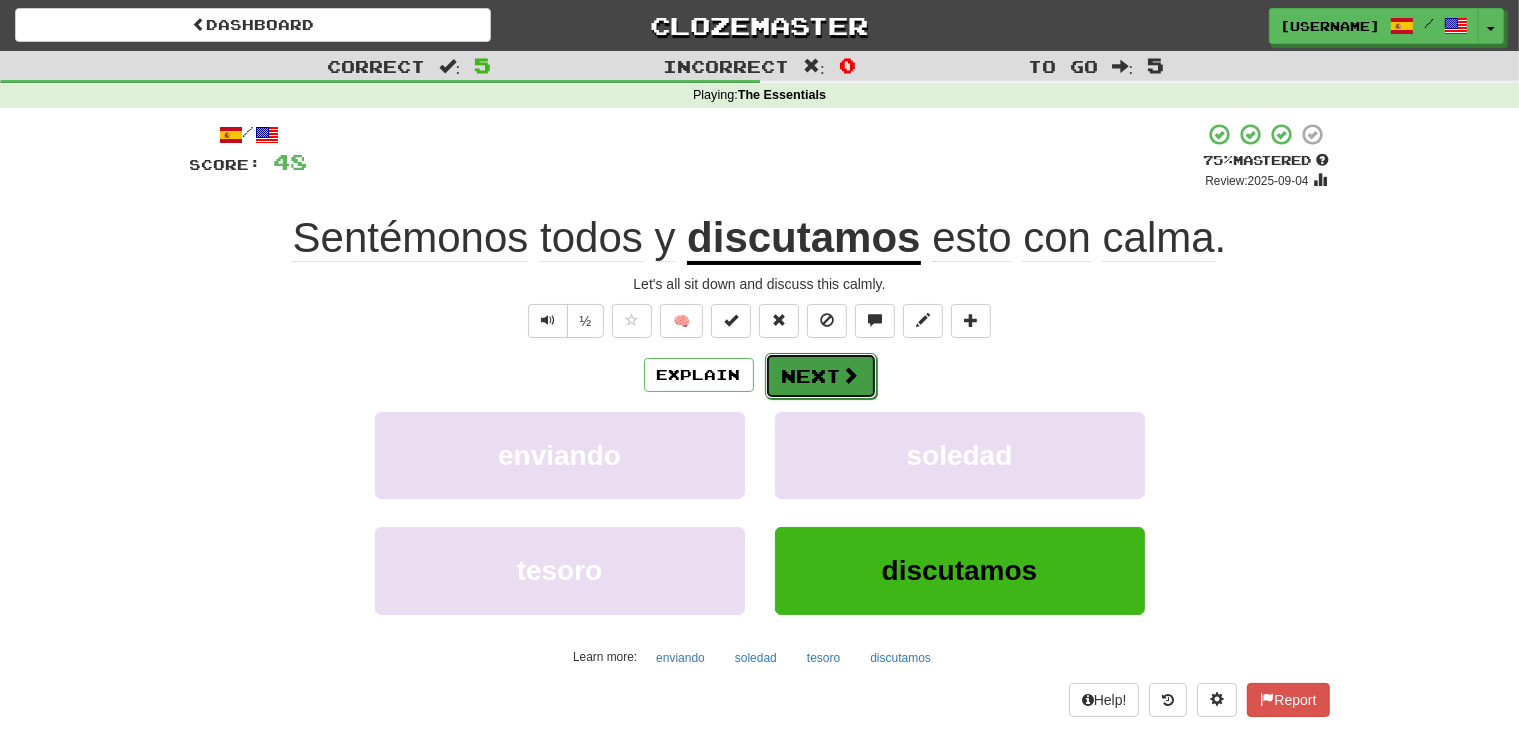 click on "Next" at bounding box center [821, 376] 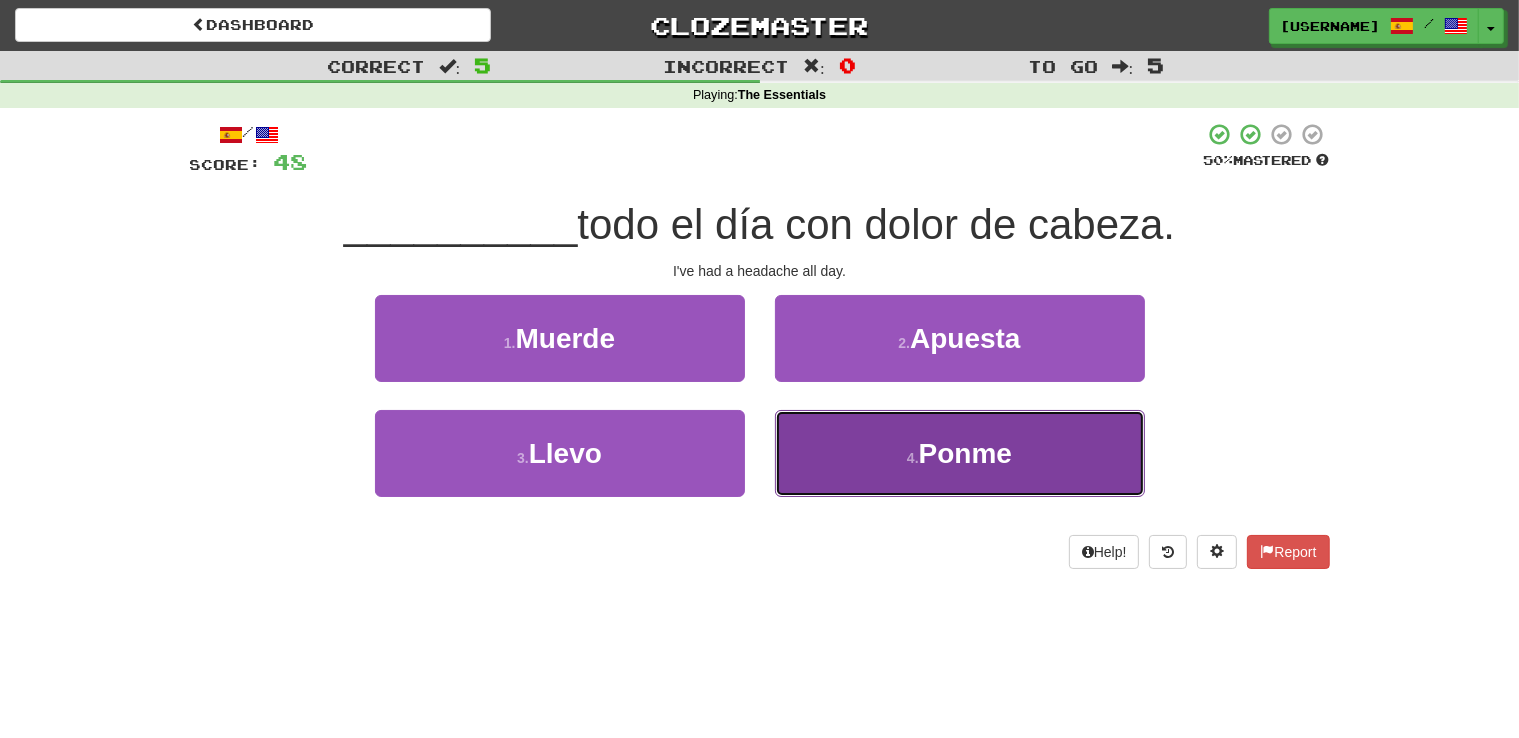 click on "Ponme" at bounding box center (965, 453) 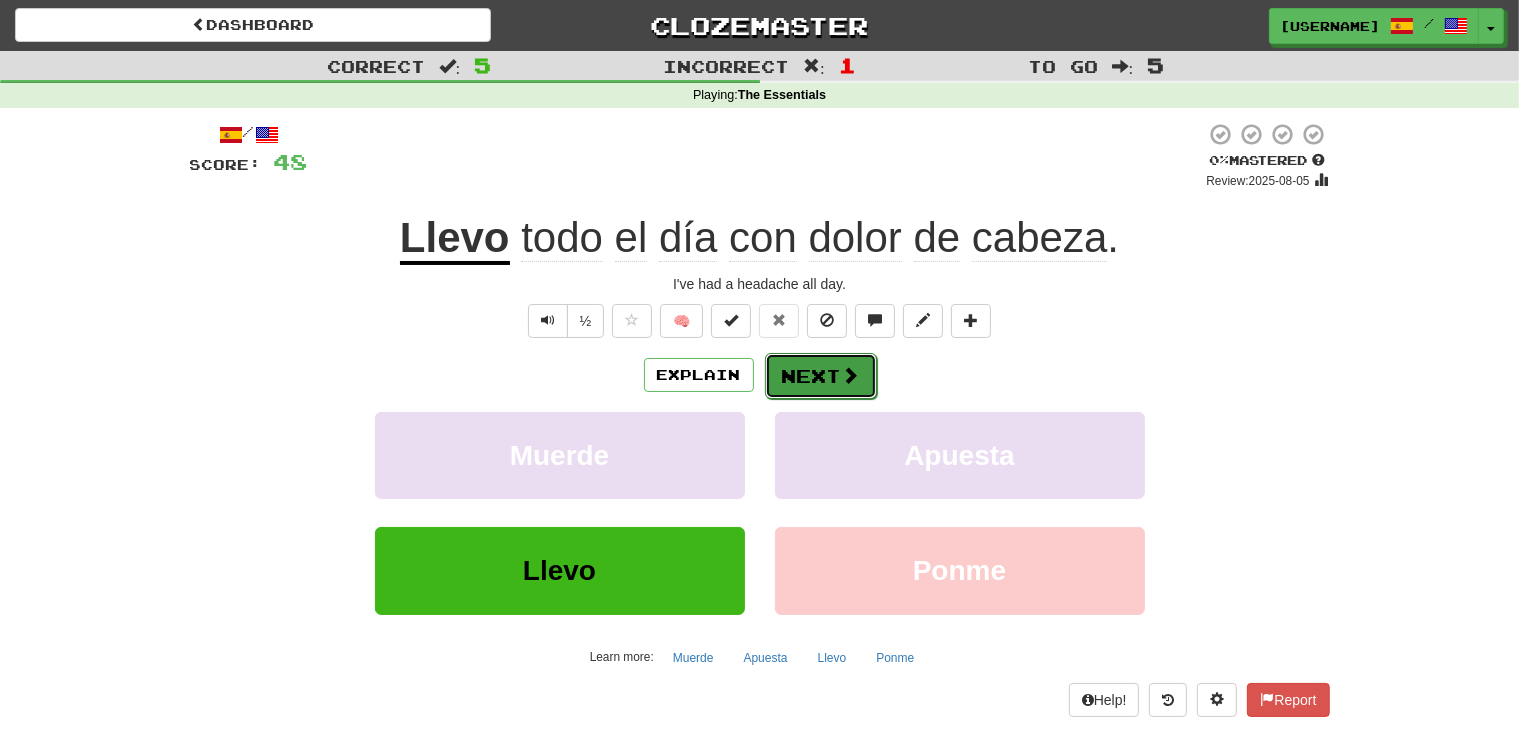 click on "Next" at bounding box center [821, 376] 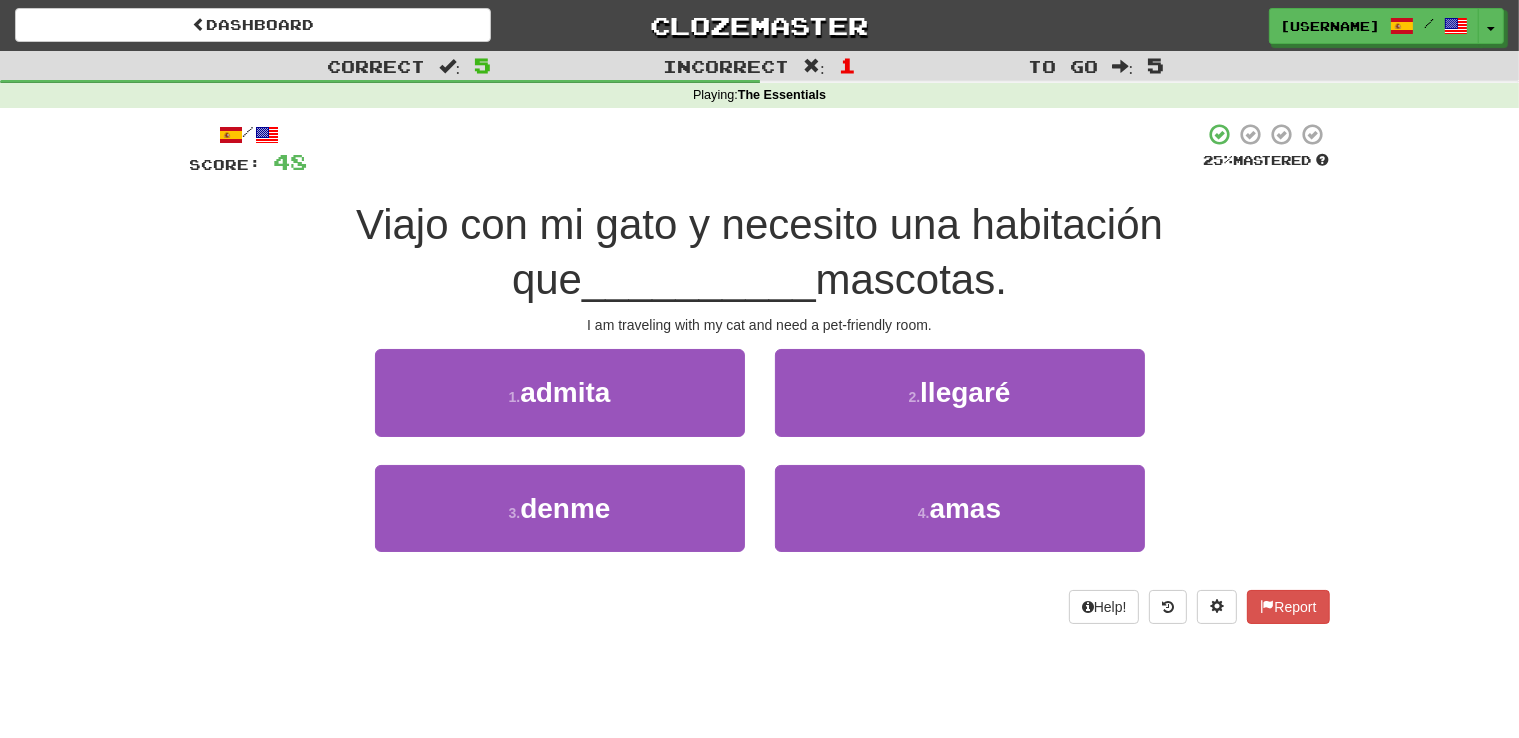 click on "Dashboard
Clozemaster
[USERNAME]
/
Toggle Dropdown
Dashboard
Leaderboard
Activity Feed
Notifications
Profile
Discussions
Español
/
English
Streak:
1
Review:
11,120
Points Today: 0
Languages
Account
Logout
[USERNAME]
/
Toggle Dropdown
Dashboard
Leaderboard
Activity Feed
Notifications
Profile
Discussions
Español
/
English
Streak:
1
Review:
11,120
Points Today: 0
Languages
Account
Logout
clozemaster
Correct   :   5 Incorrect   :   1 To go   :   5 Playing :  The Essentials  /  Score:   48 25 %  Mastered Viajo con mi gato y necesito una habitación que  __________  mascotas. I am traveling with my cat and need a pet-friendly room. 1 .  2" at bounding box center (759, 369) 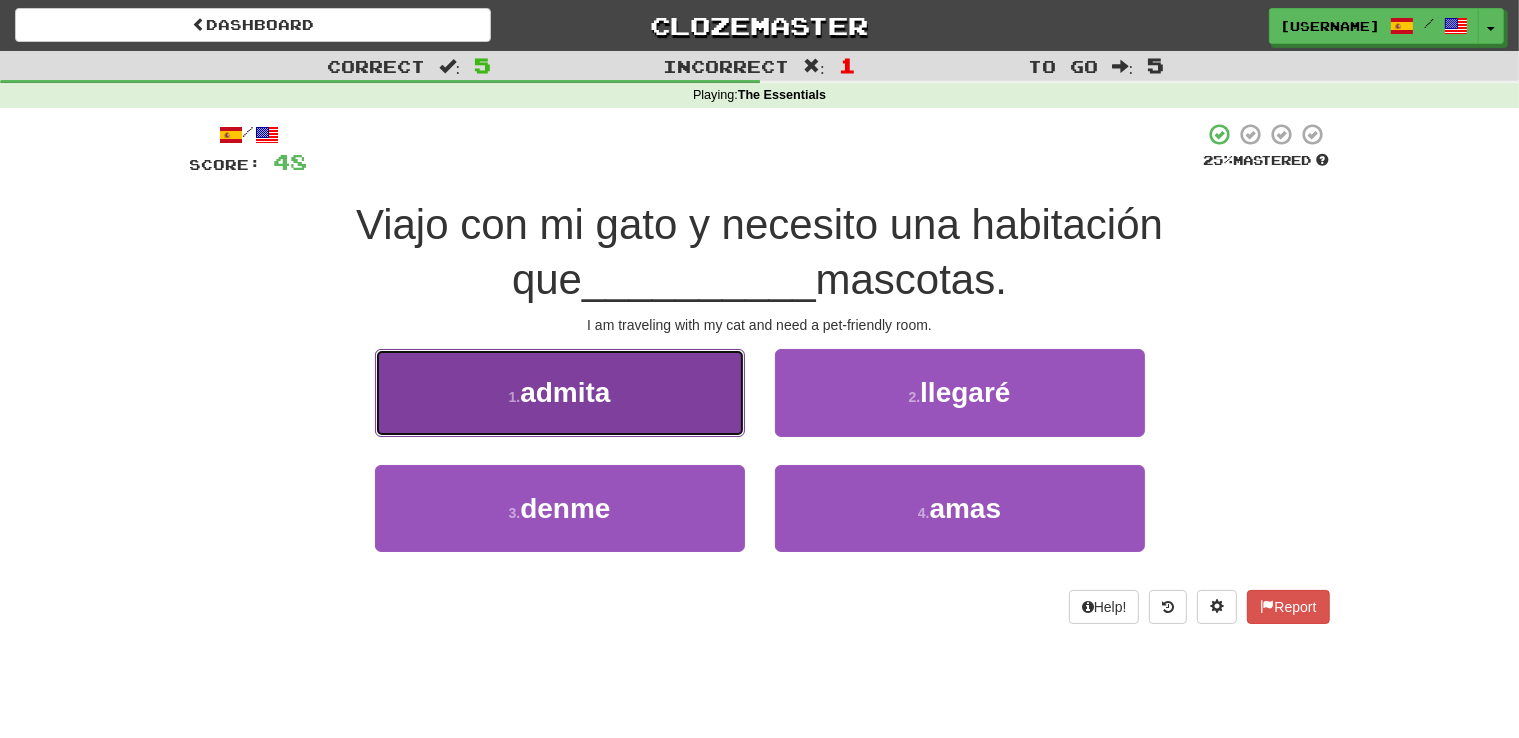 click on "1 .  admita" at bounding box center [560, 392] 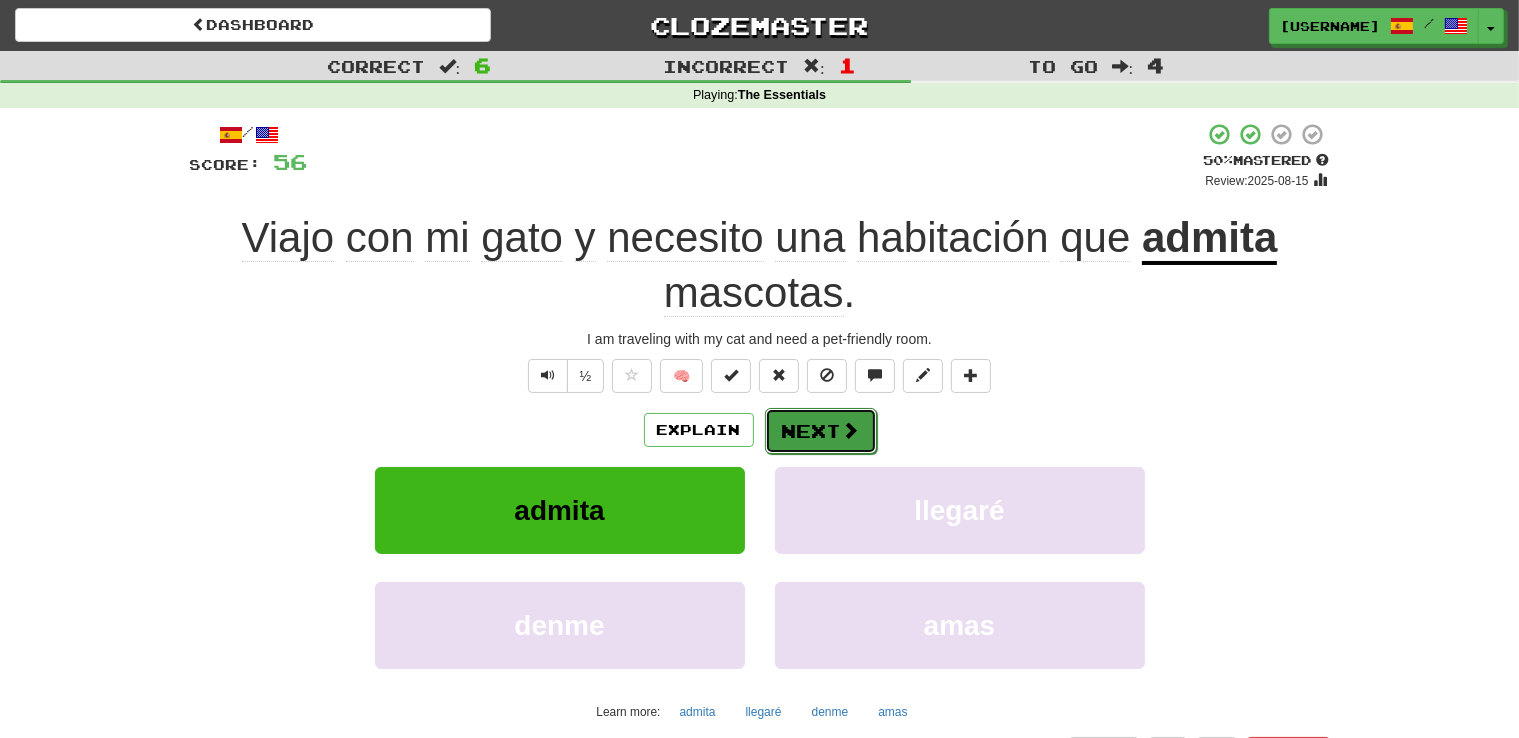 click on "Next" at bounding box center (821, 431) 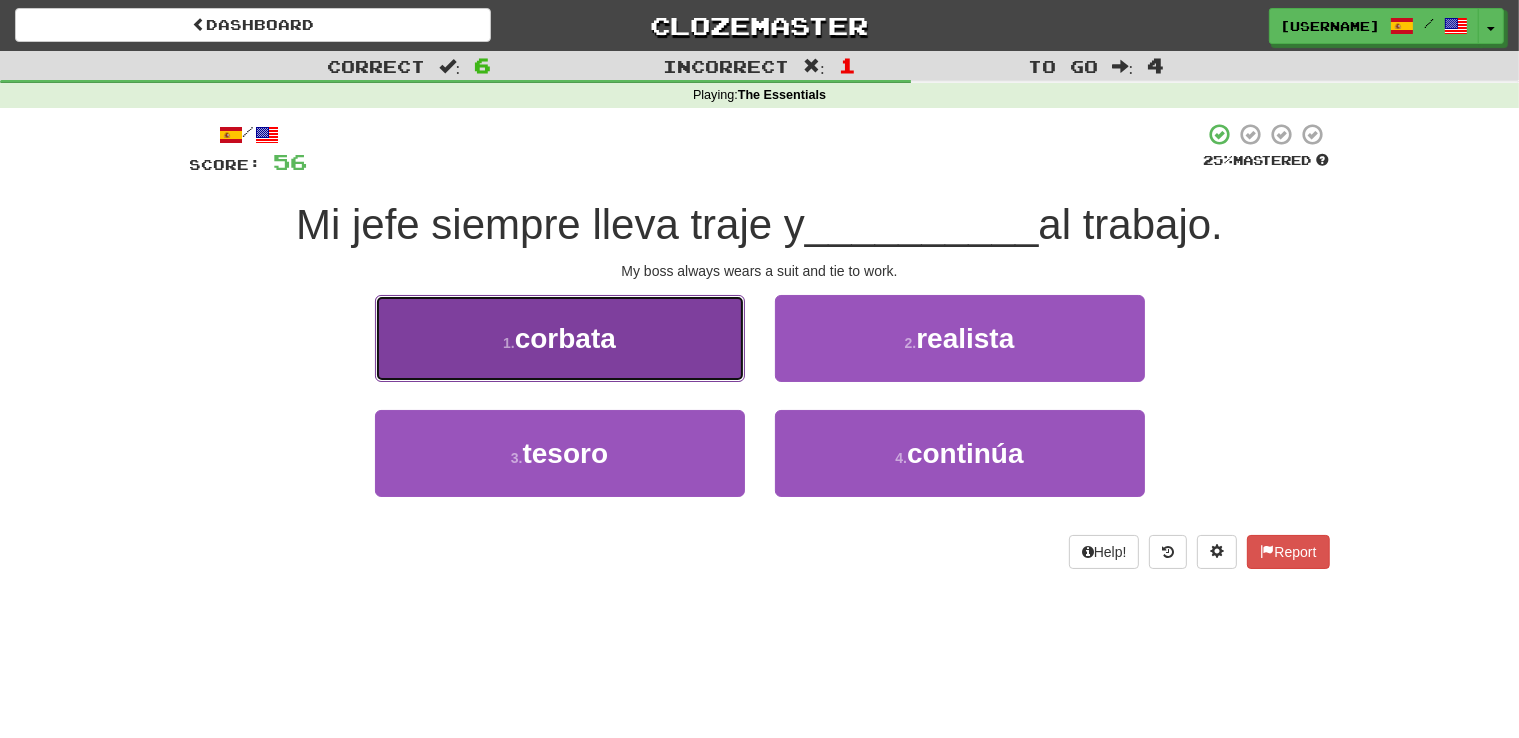 click on "1 .  corbata" at bounding box center (560, 338) 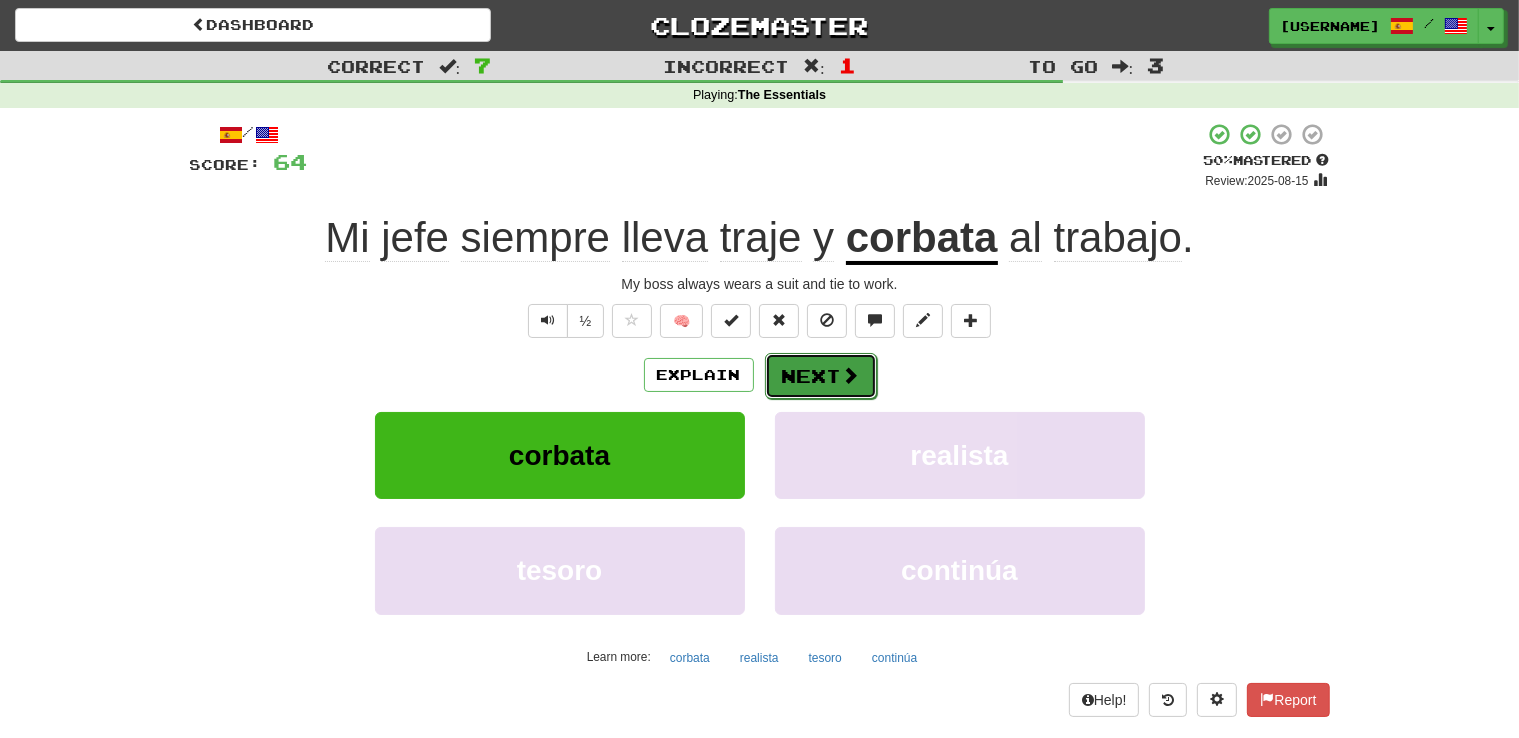 click on "Next" at bounding box center (821, 376) 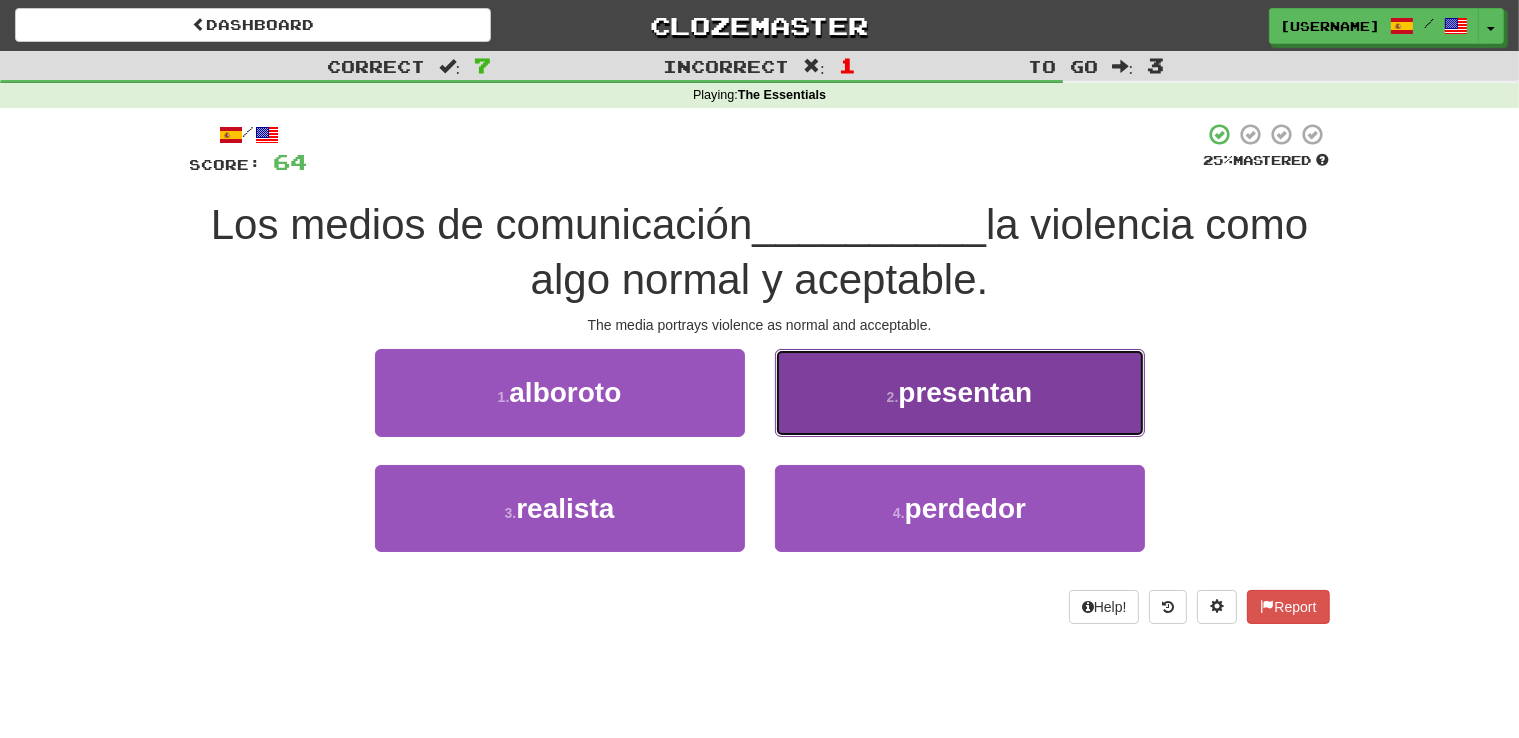 click on "presentan" at bounding box center [965, 392] 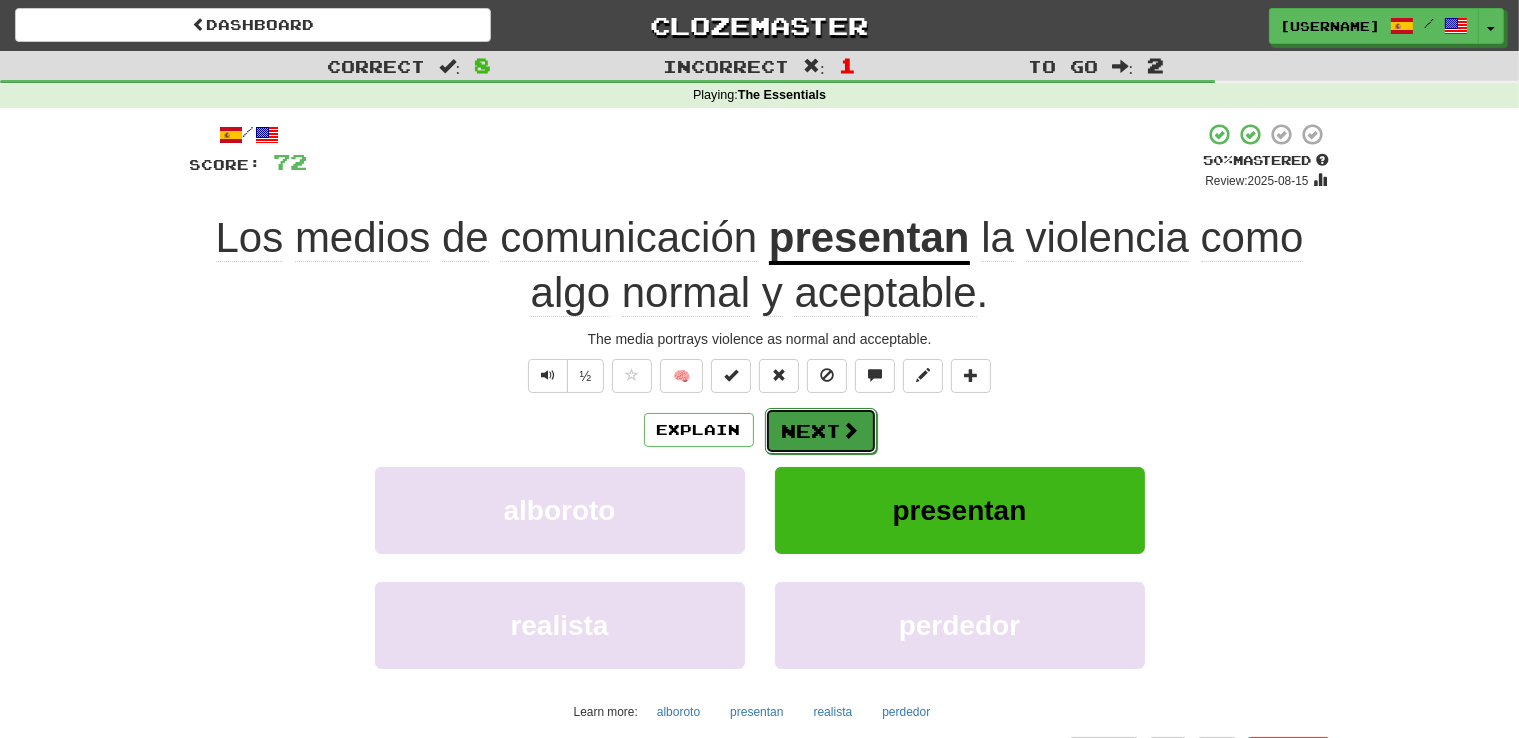 click on "Next" at bounding box center (821, 431) 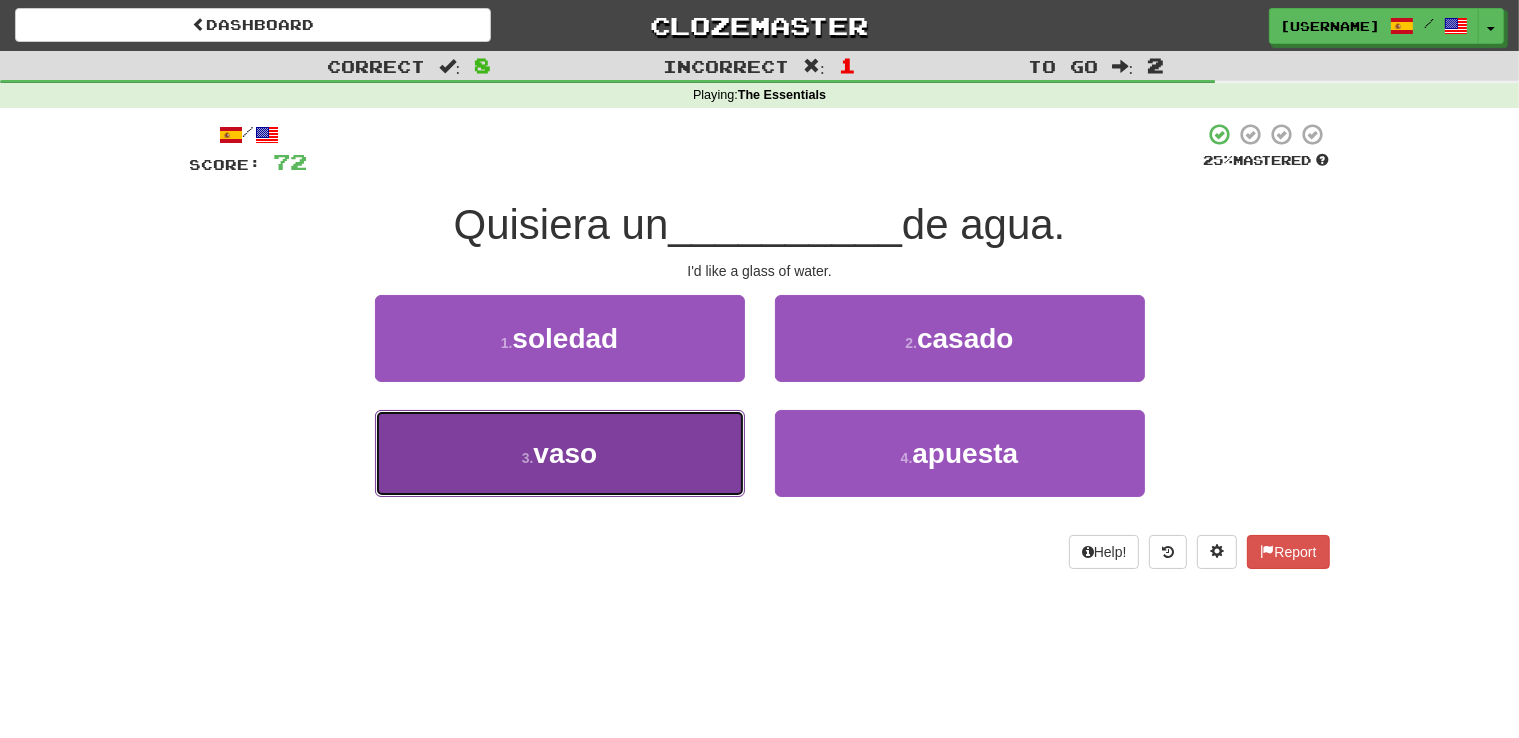 click on "3 .  vaso" at bounding box center [560, 453] 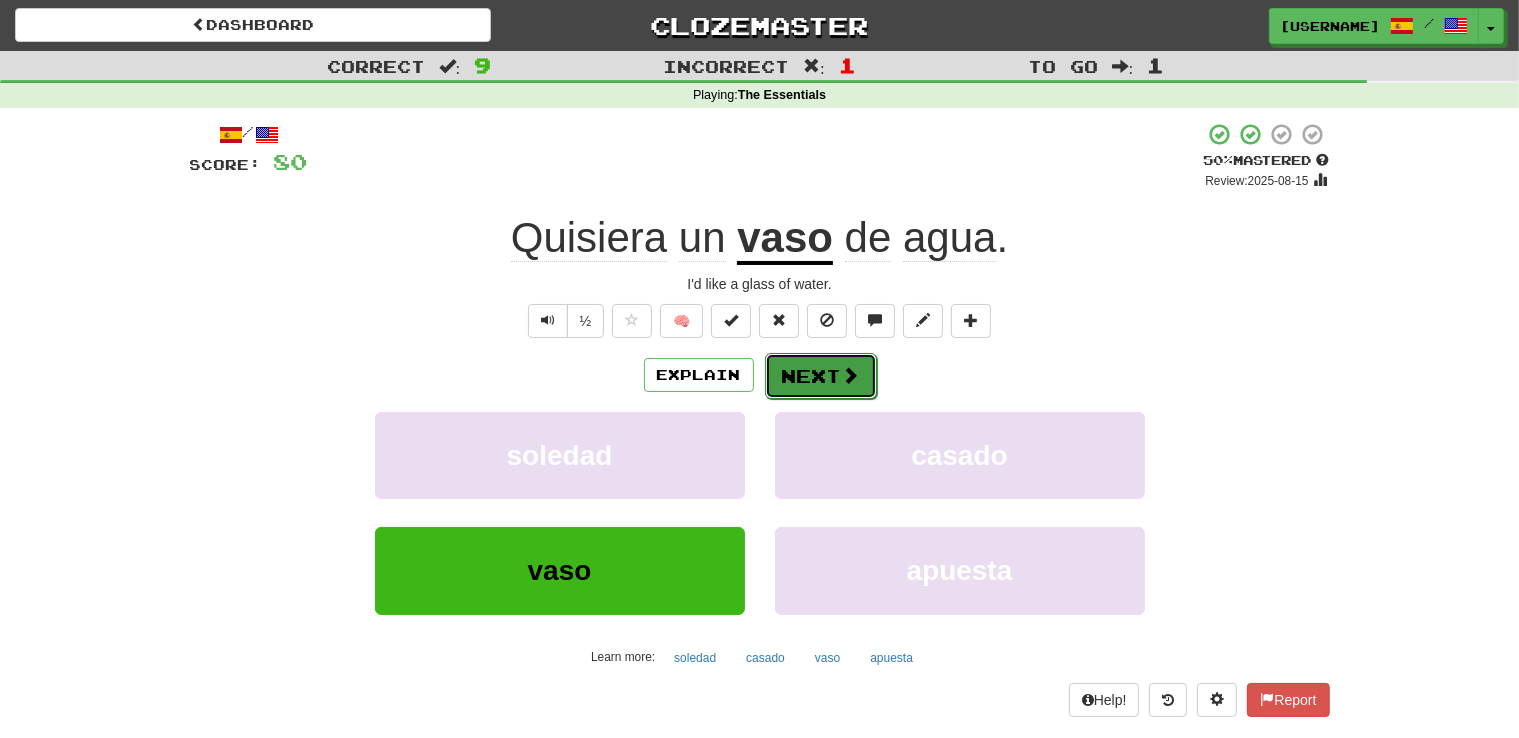 click on "Next" at bounding box center [821, 376] 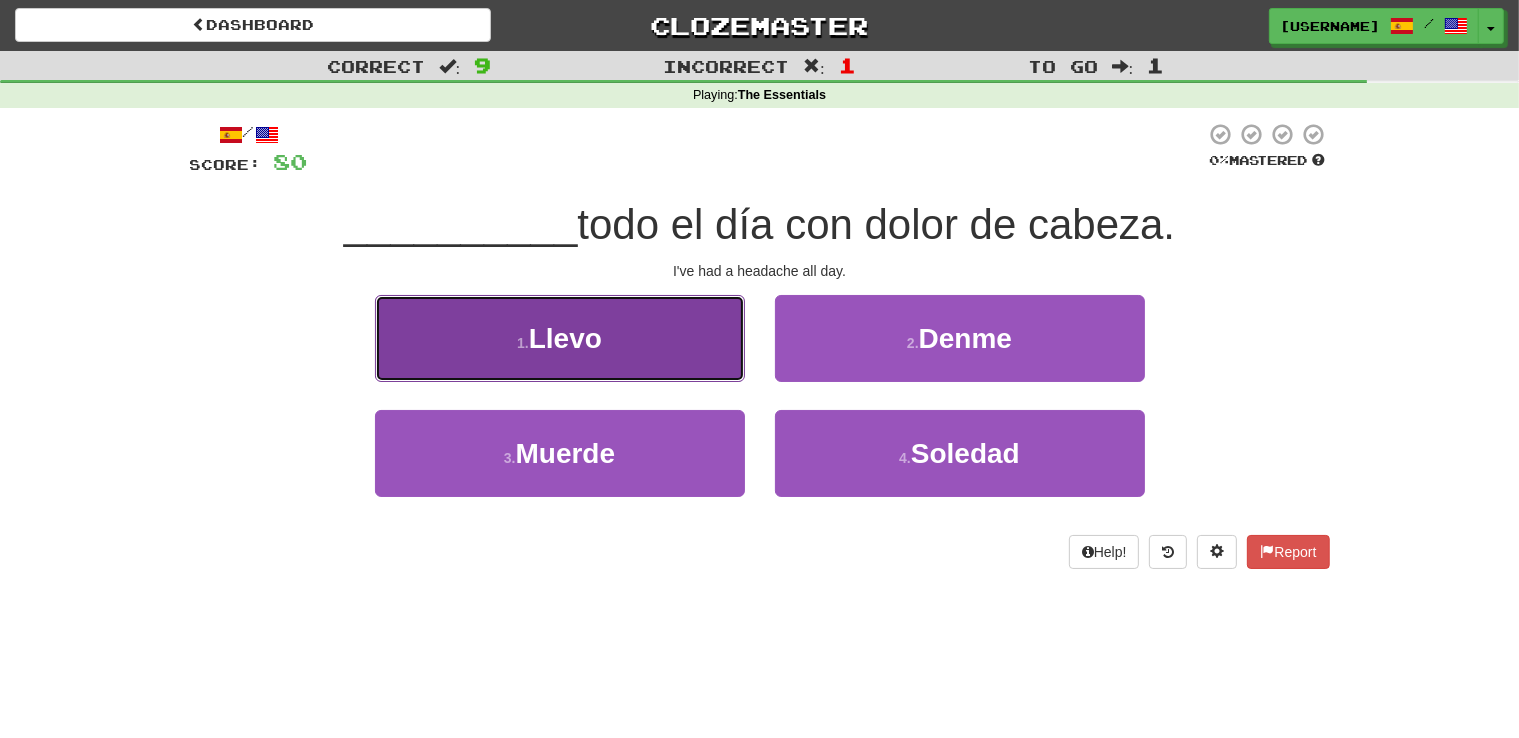 click on "1 .  Llevo" at bounding box center (560, 338) 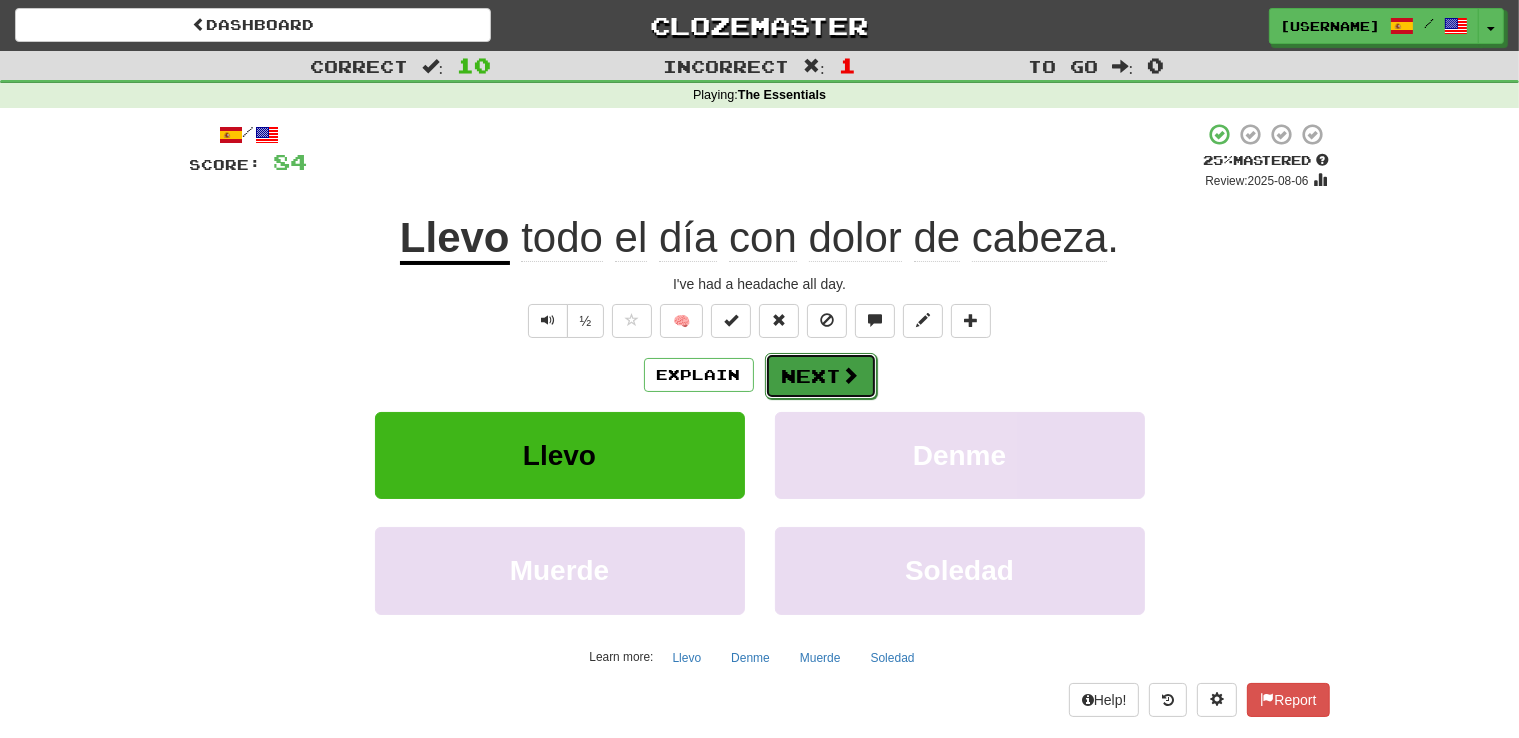click on "Next" at bounding box center [821, 376] 